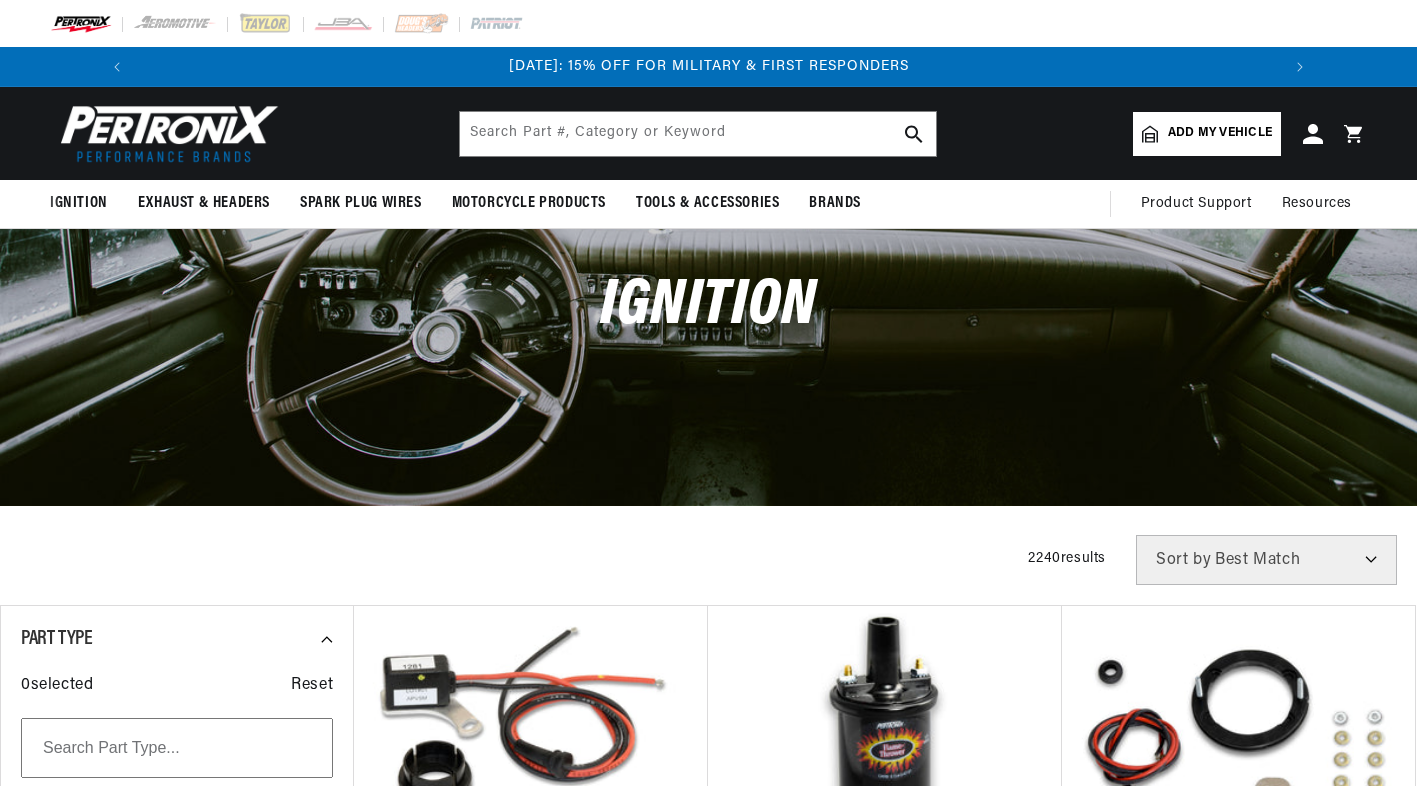 scroll, scrollTop: 0, scrollLeft: 0, axis: both 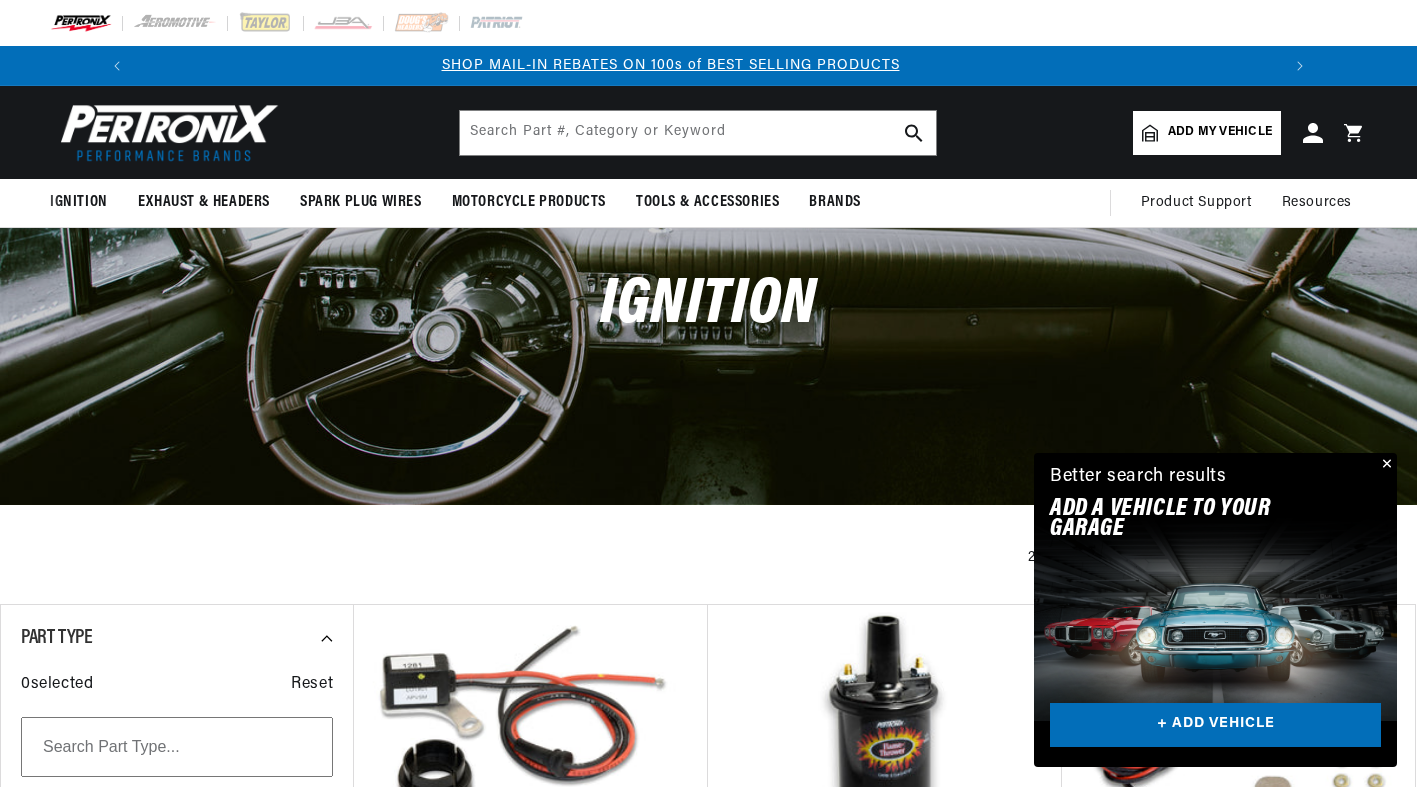 click on "Add my vehicle" at bounding box center [1220, 132] 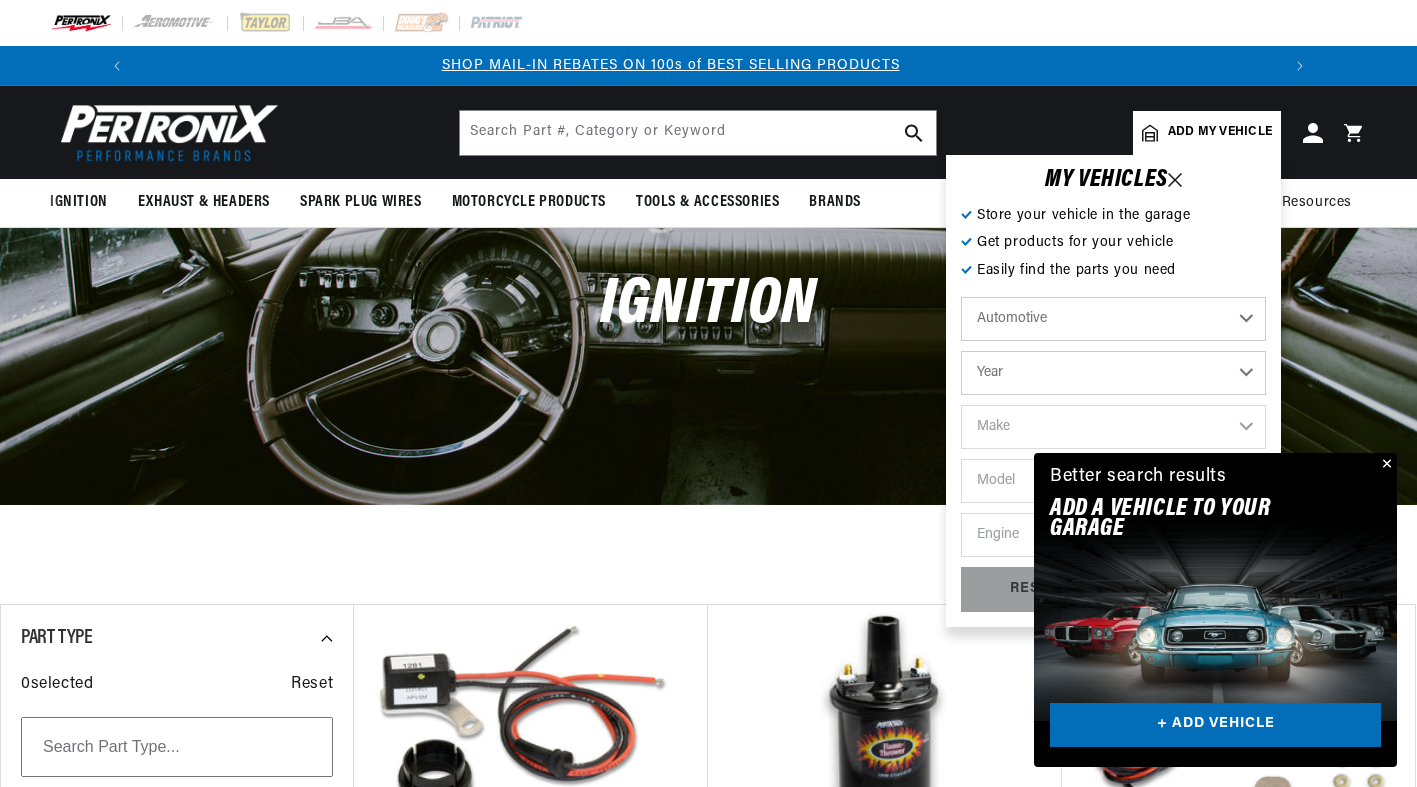 scroll, scrollTop: 0, scrollLeft: 2363, axis: horizontal 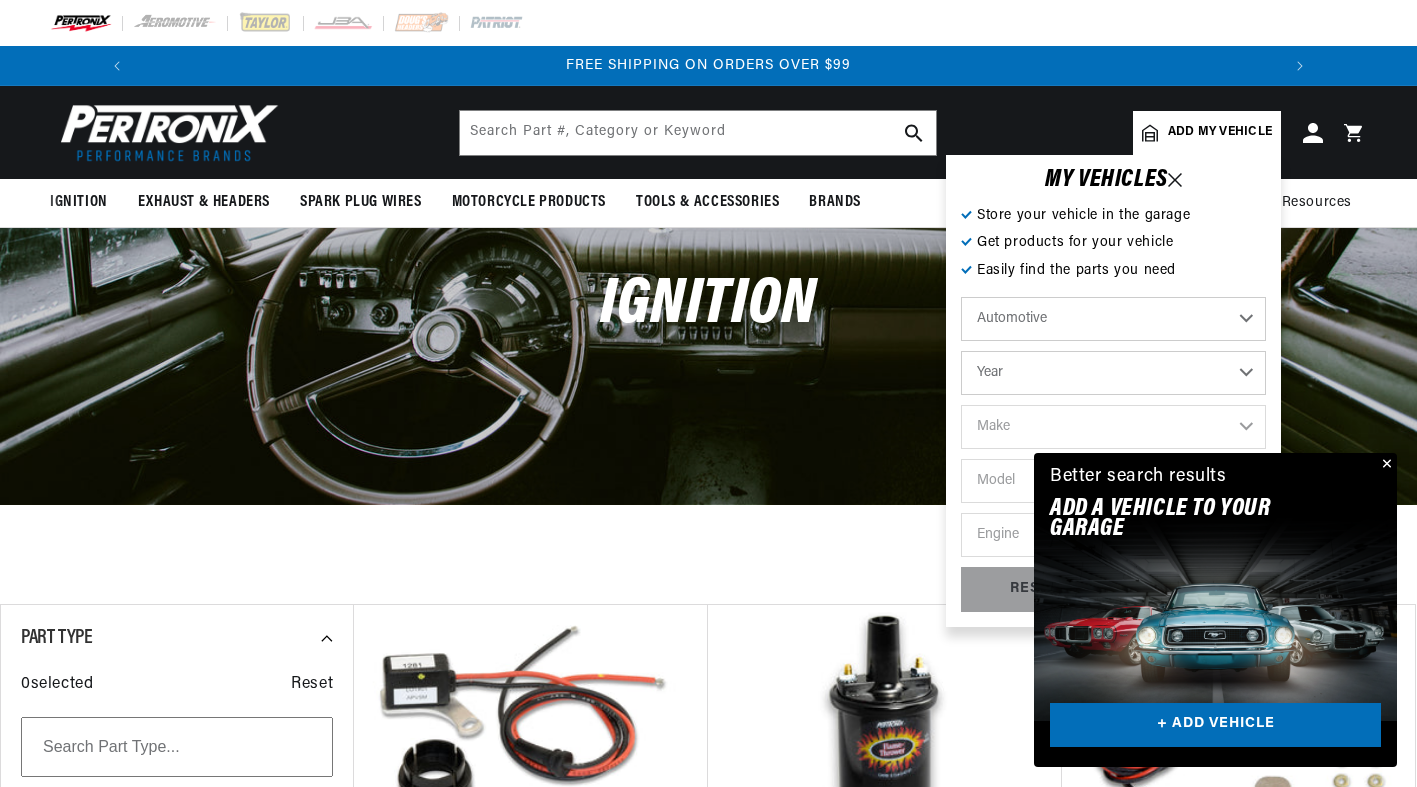 select on "1974" 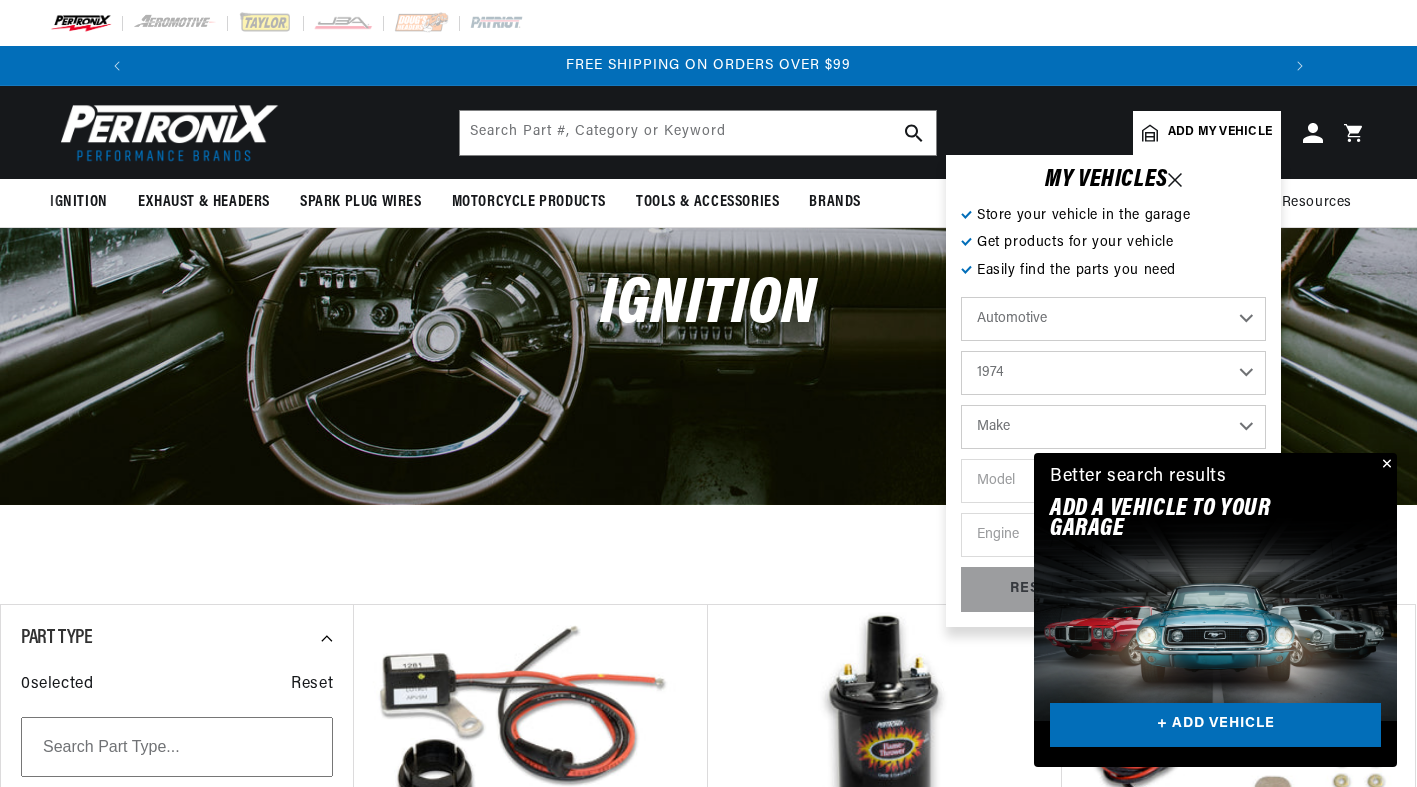 select on "Rolls-Royce" 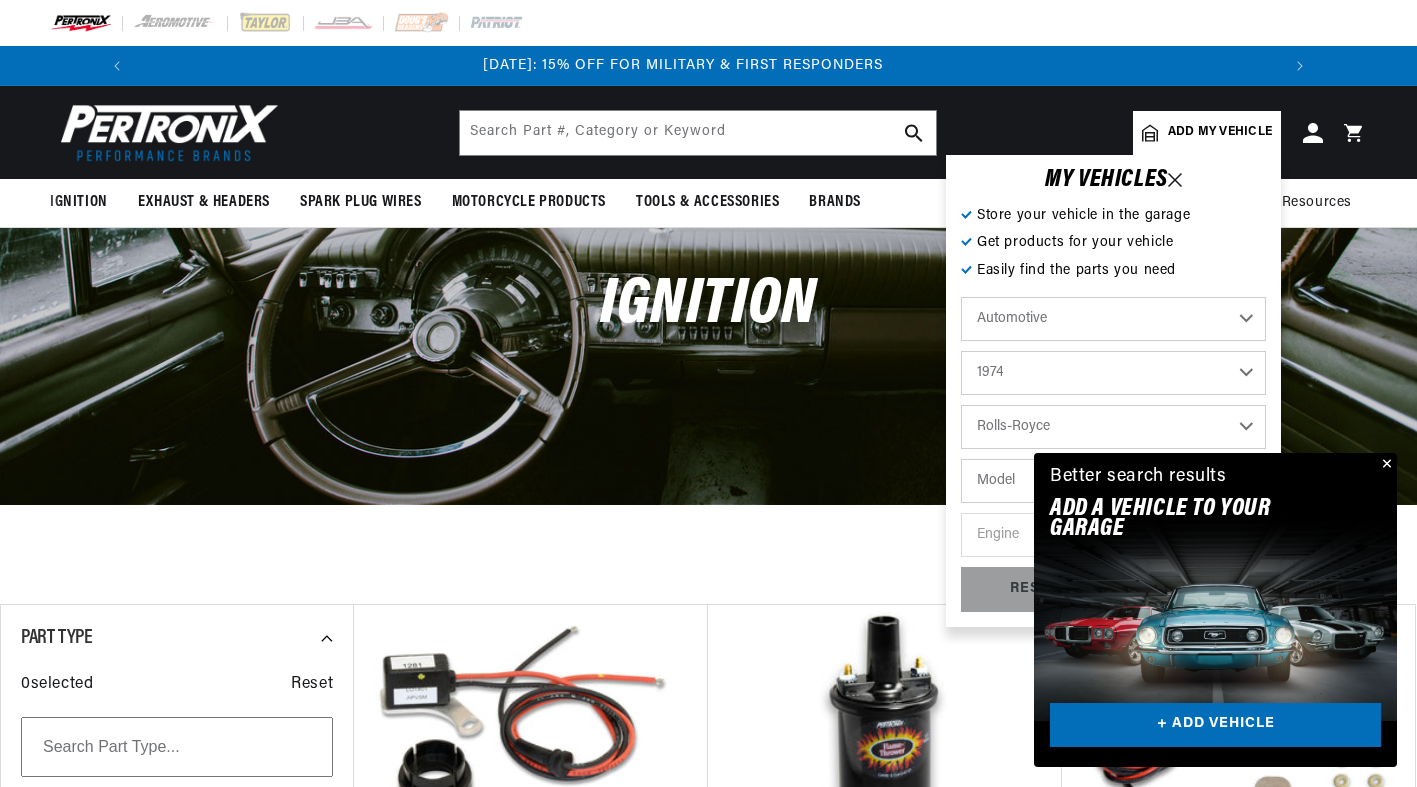 scroll, scrollTop: 0, scrollLeft: 0, axis: both 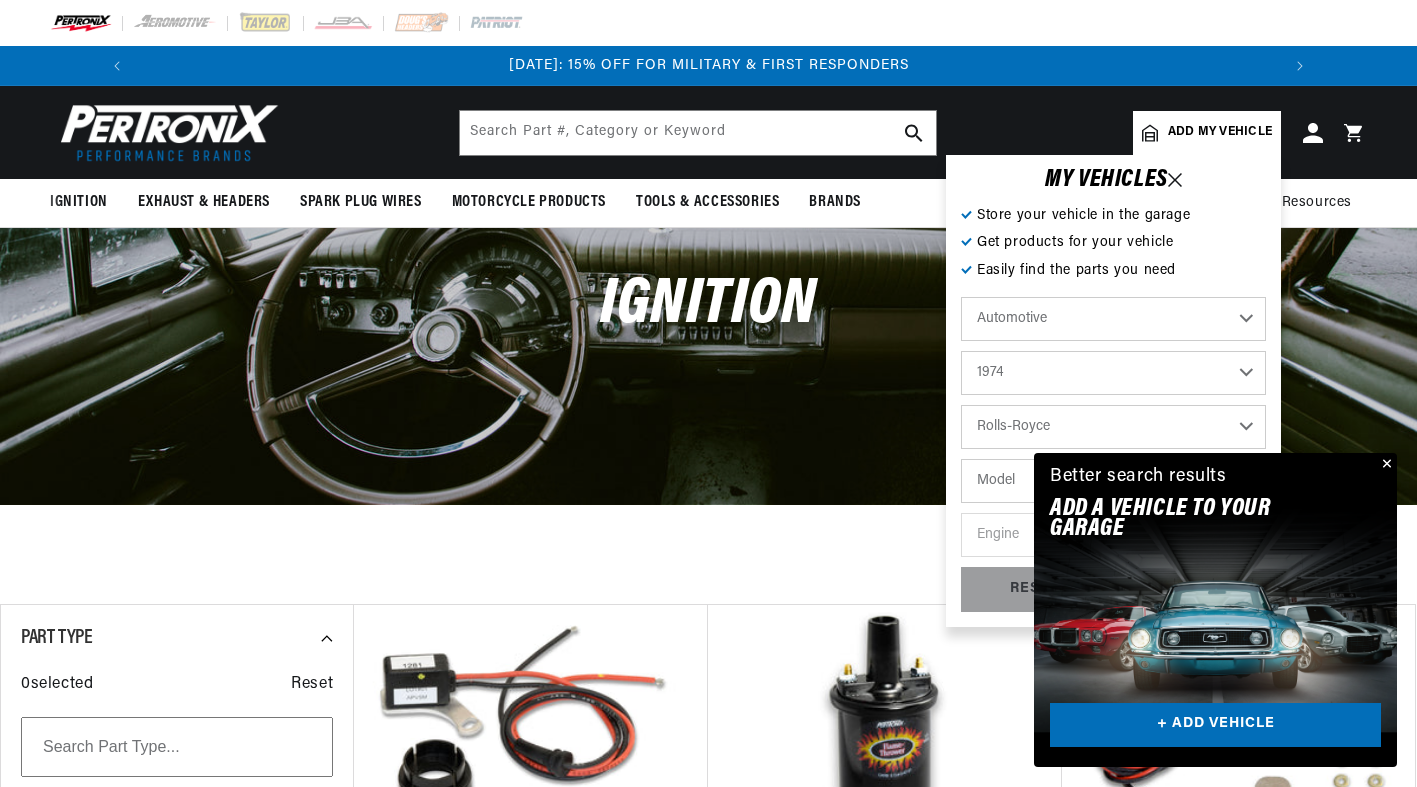select on "Triumph" 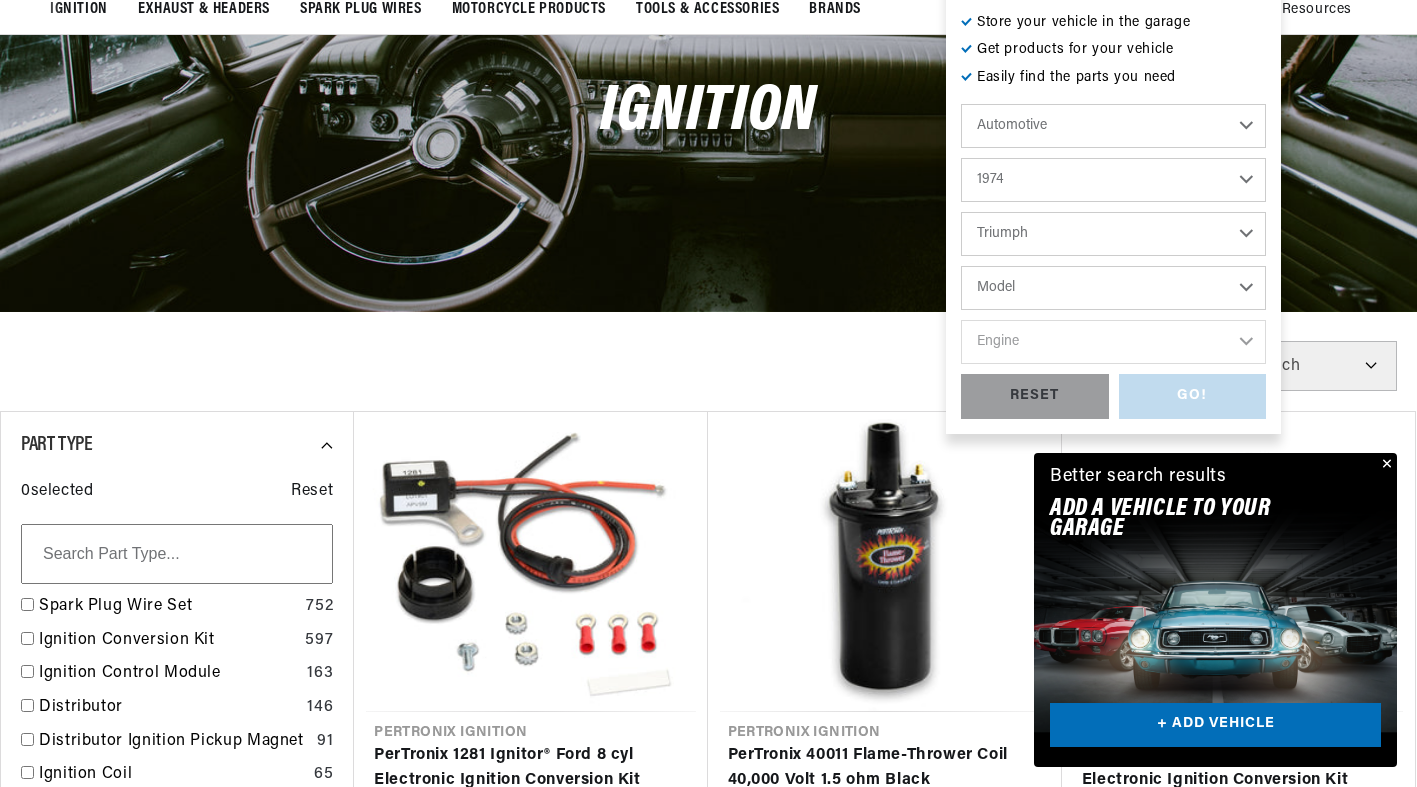 scroll, scrollTop: 198, scrollLeft: 0, axis: vertical 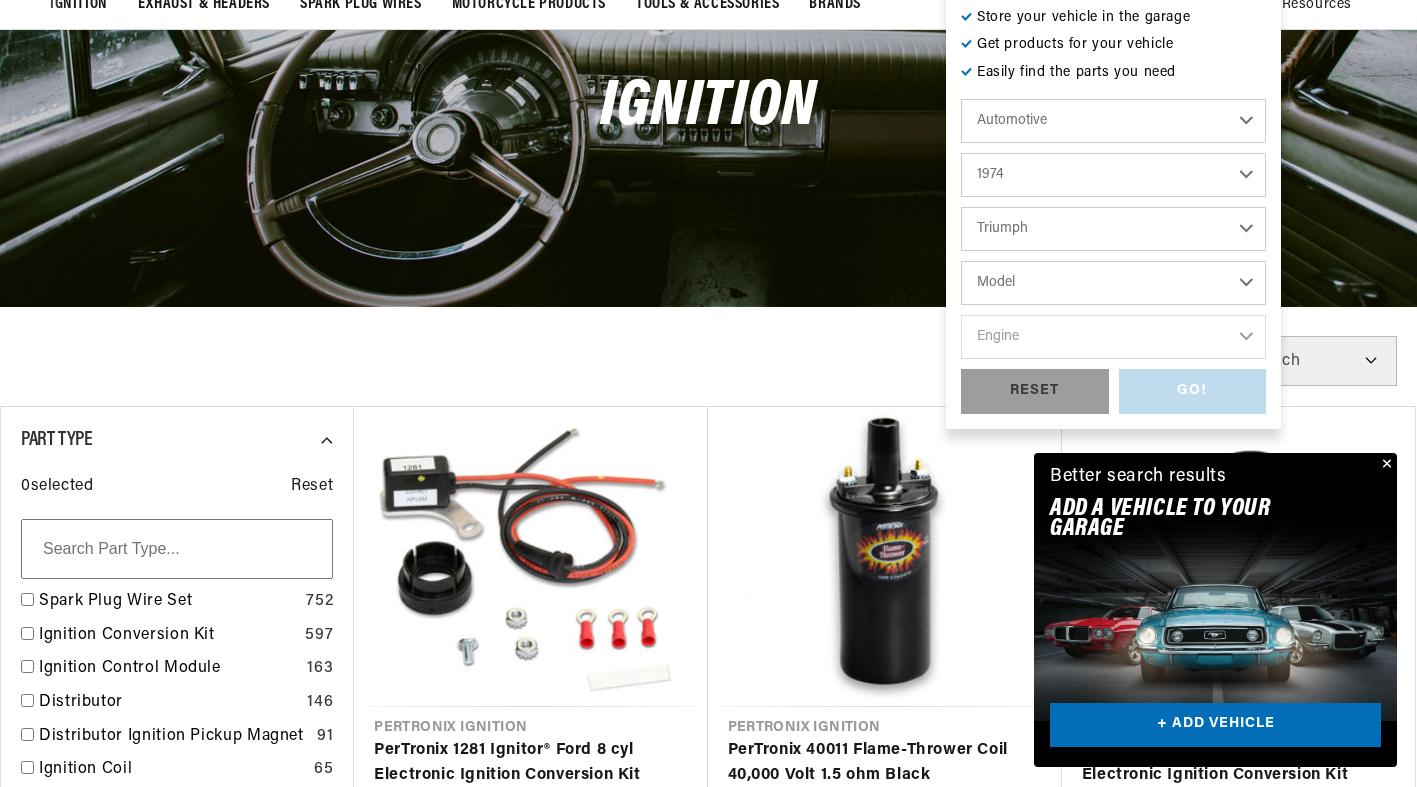 select on "TR6" 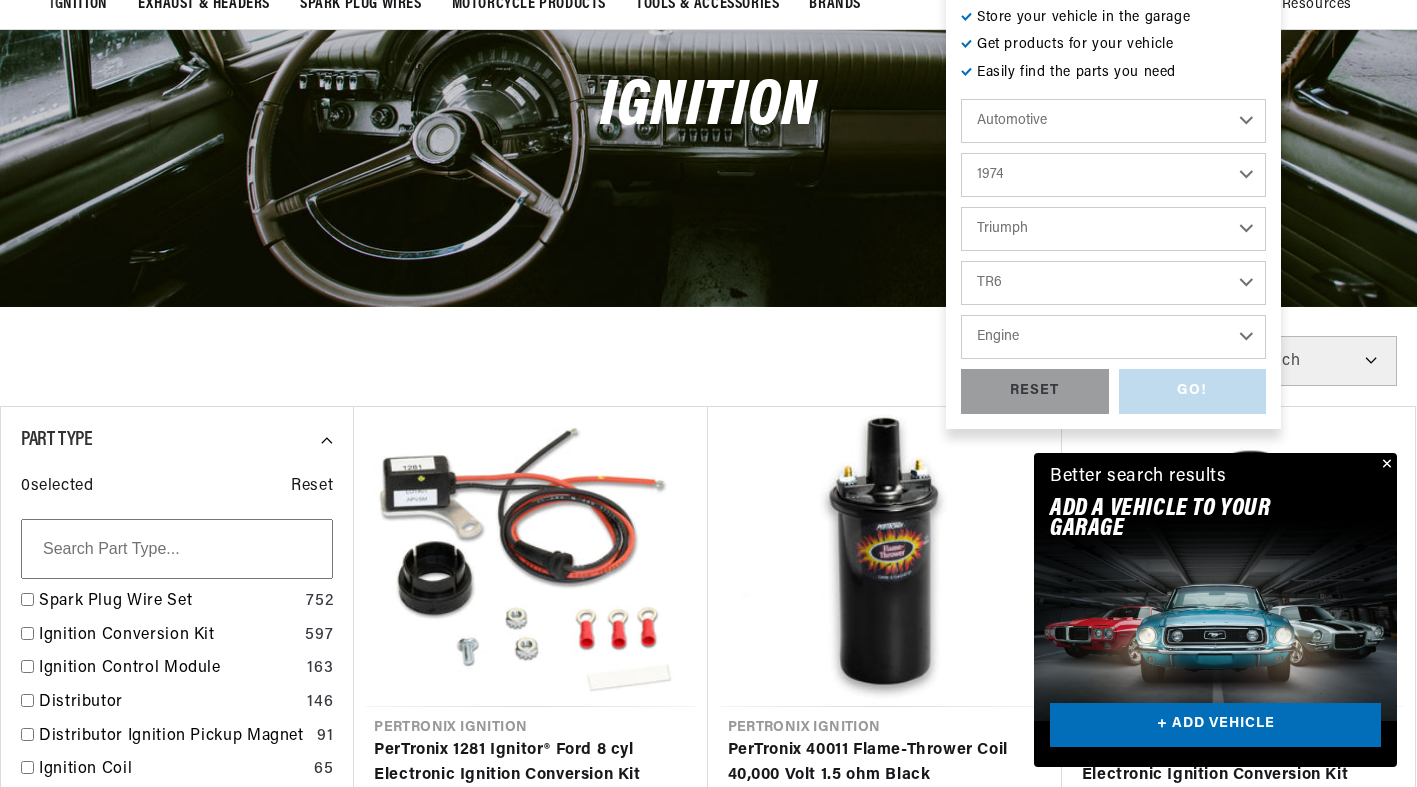 select on "2.5L" 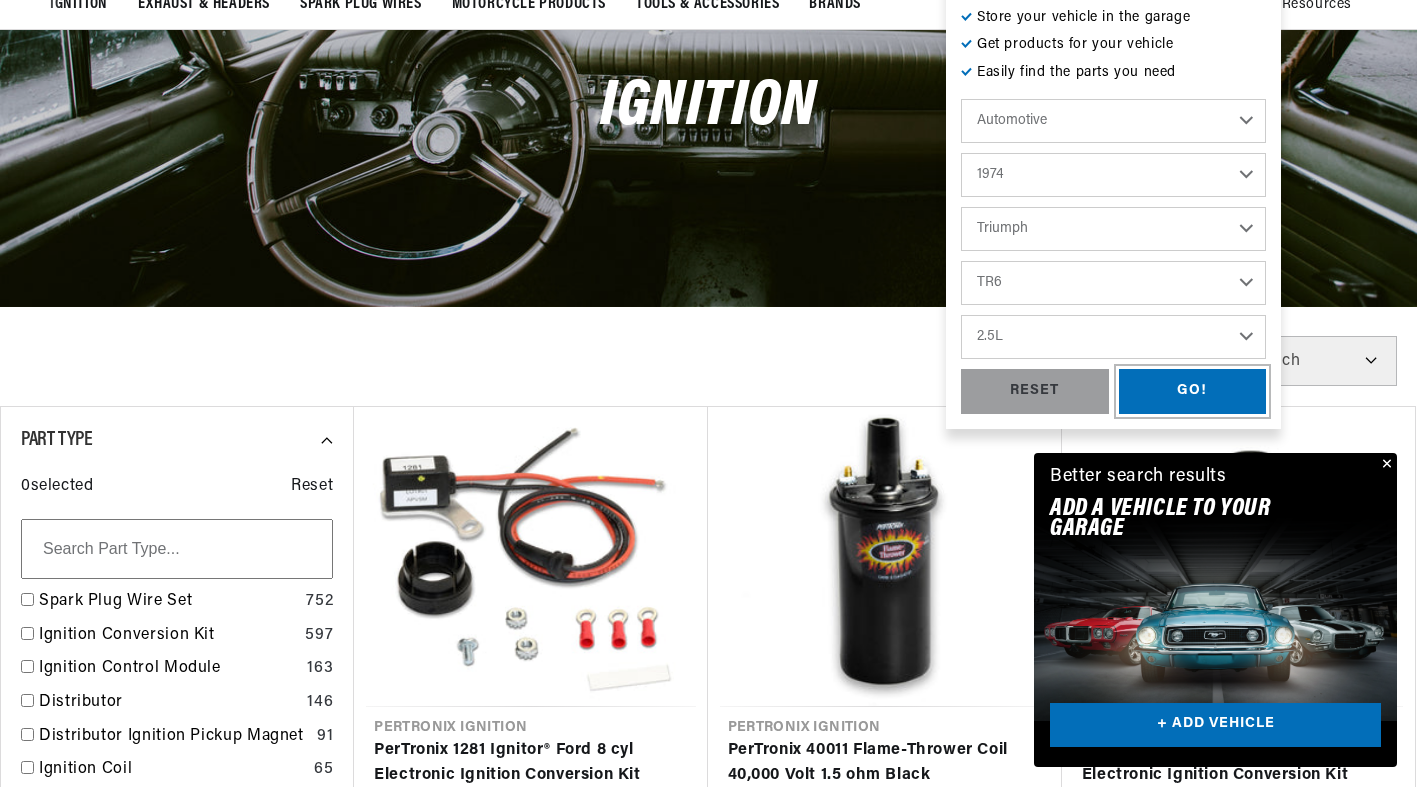 click on "GO!" at bounding box center [1193, 391] 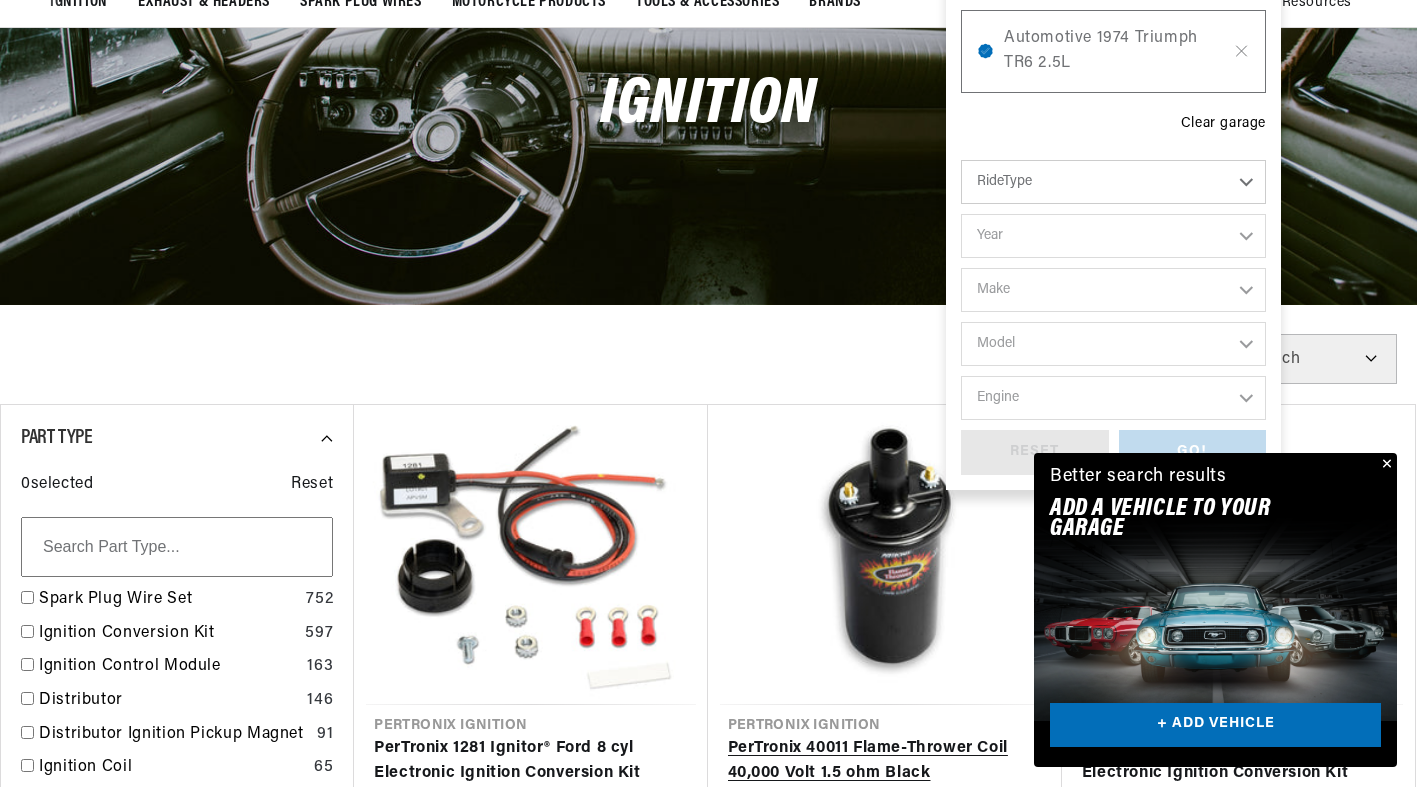 scroll, scrollTop: 217, scrollLeft: 0, axis: vertical 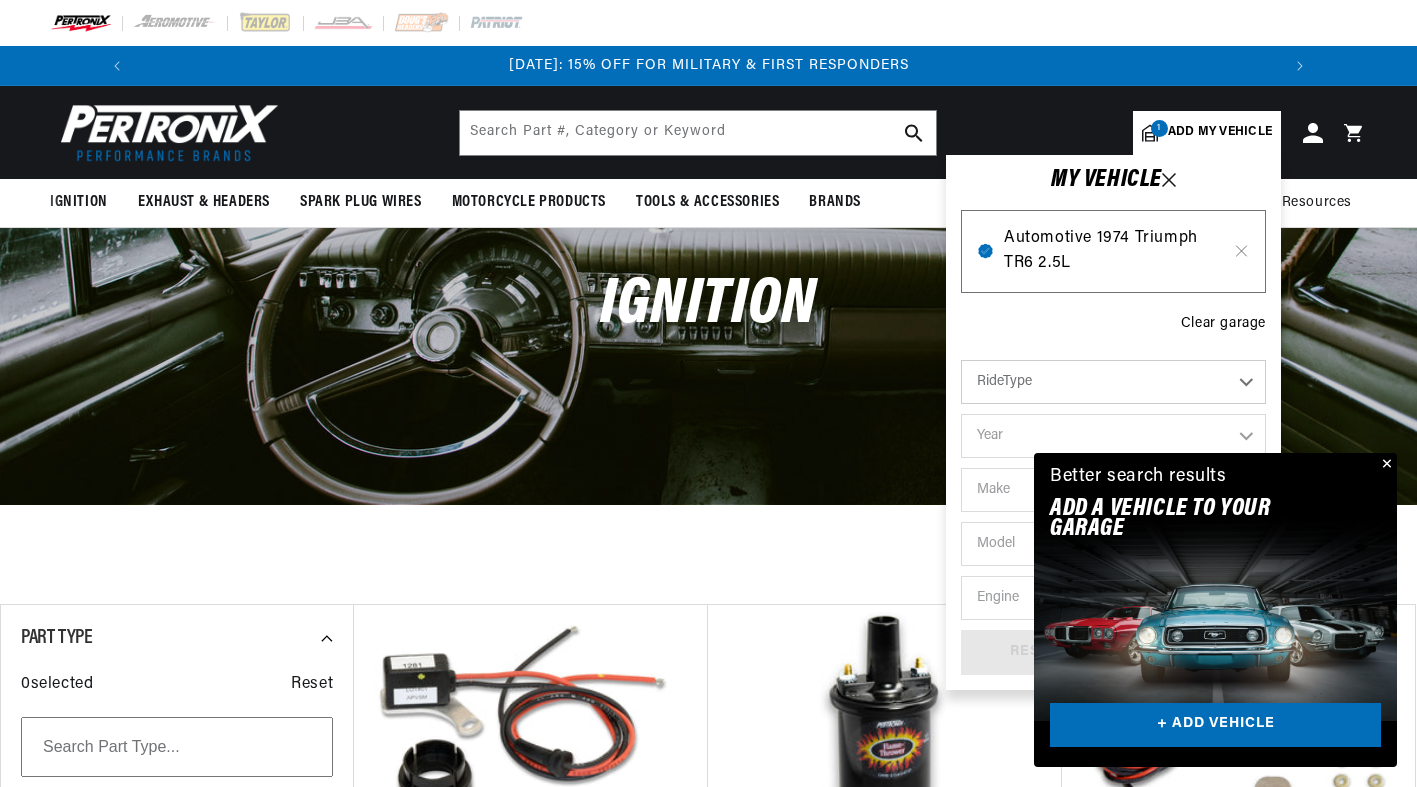 click on "Automotive 1974 Triumph TR6 2.5L" at bounding box center (1113, 251) 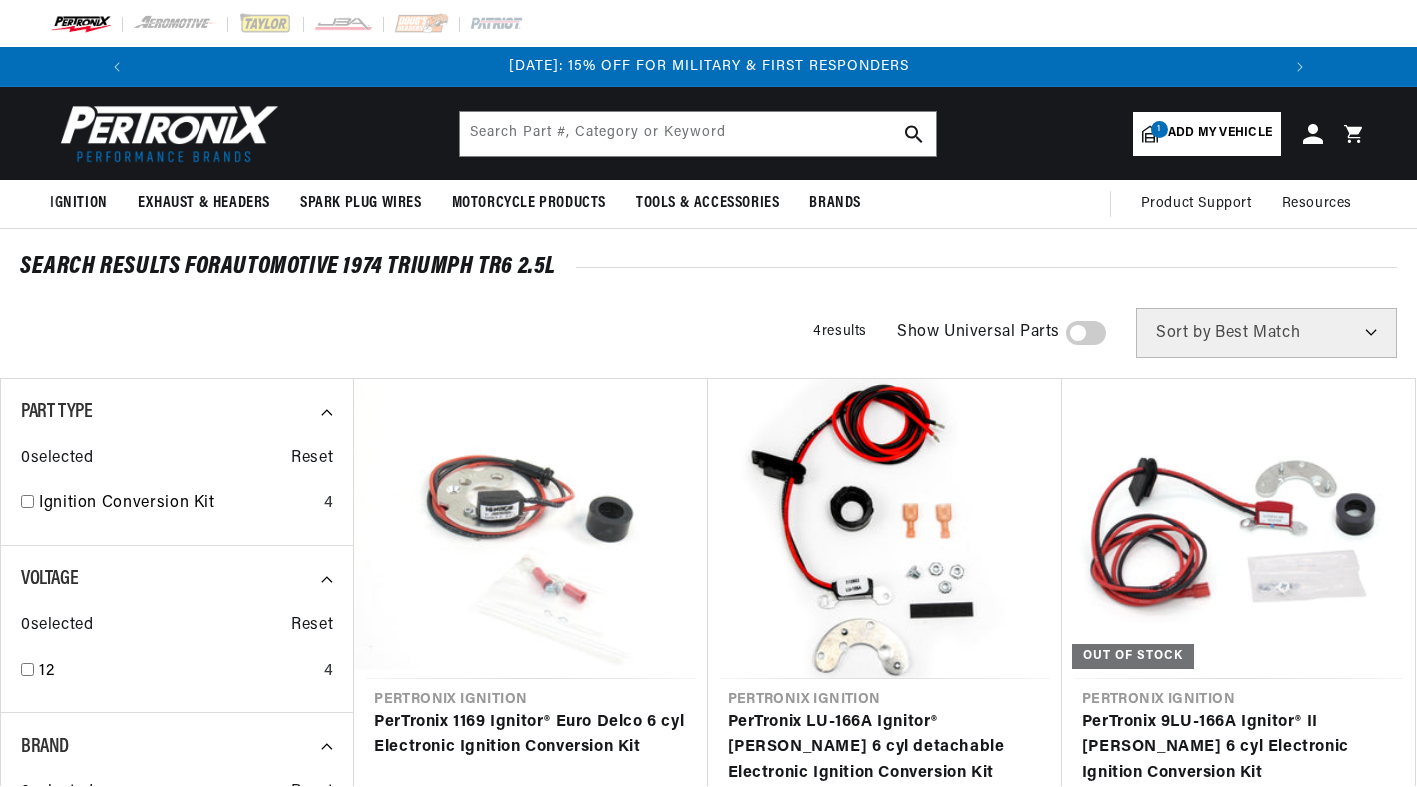 scroll, scrollTop: 0, scrollLeft: 0, axis: both 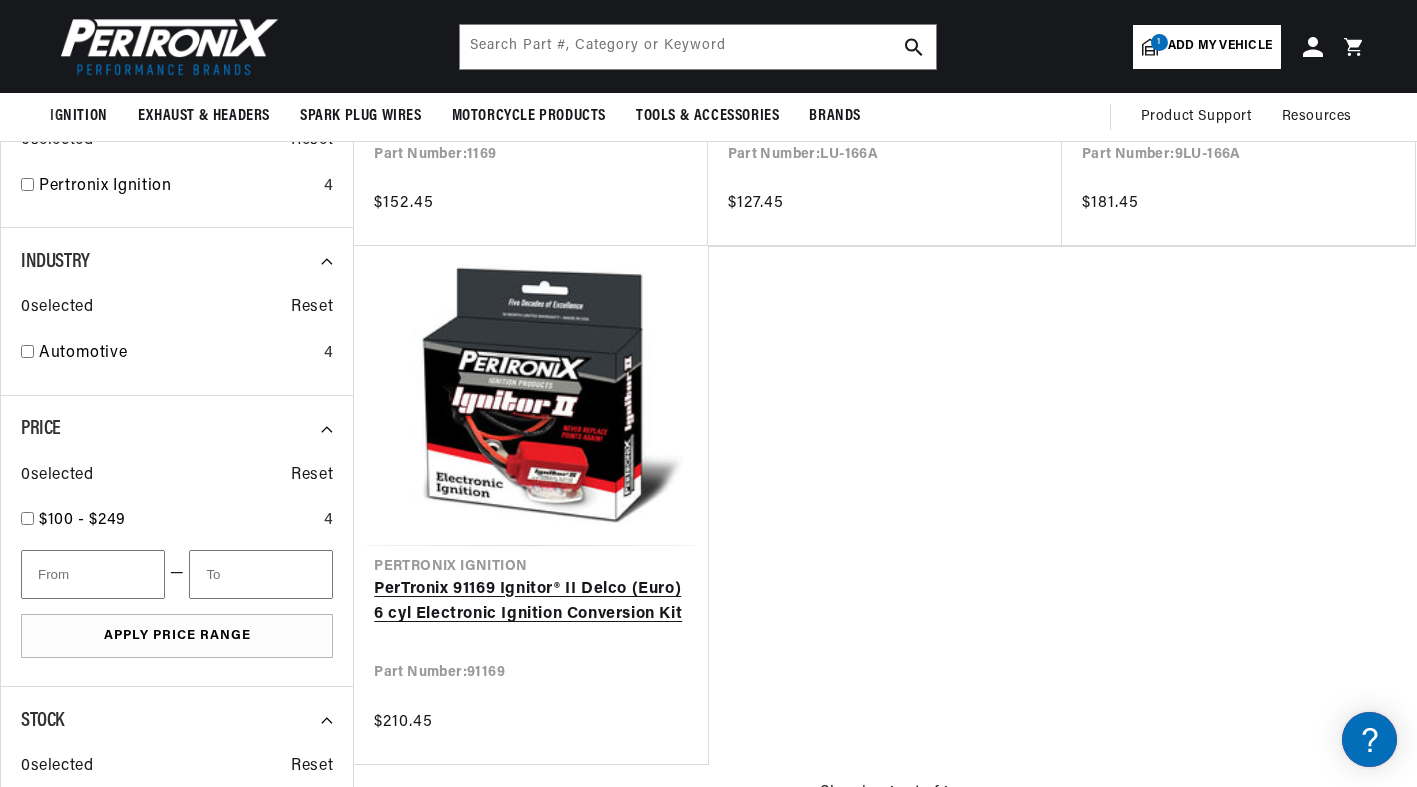 click on "PerTronix 91169 Ignitor® II Delco (Euro) 6 cyl Electronic Ignition Conversion Kit" at bounding box center (530, 602) 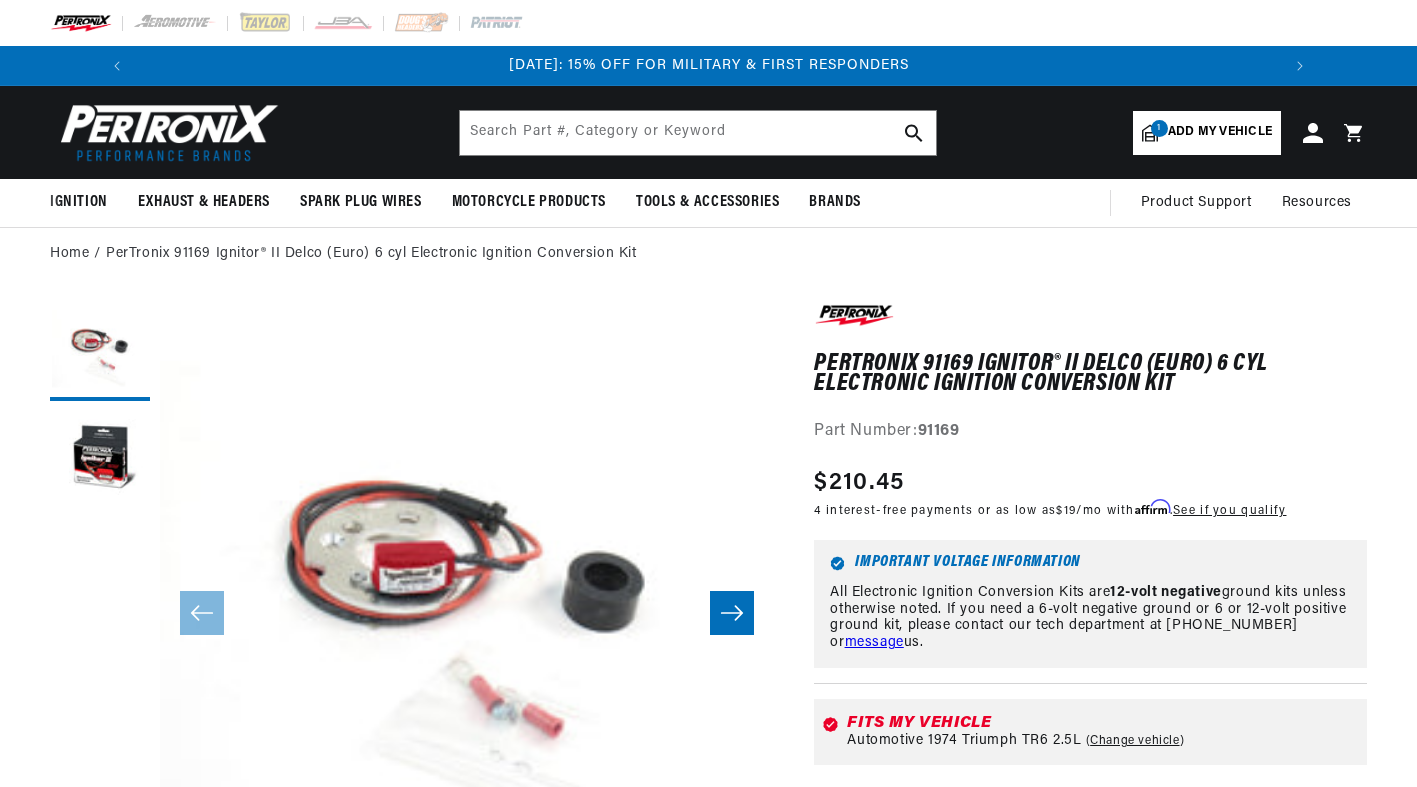 scroll, scrollTop: 0, scrollLeft: 0, axis: both 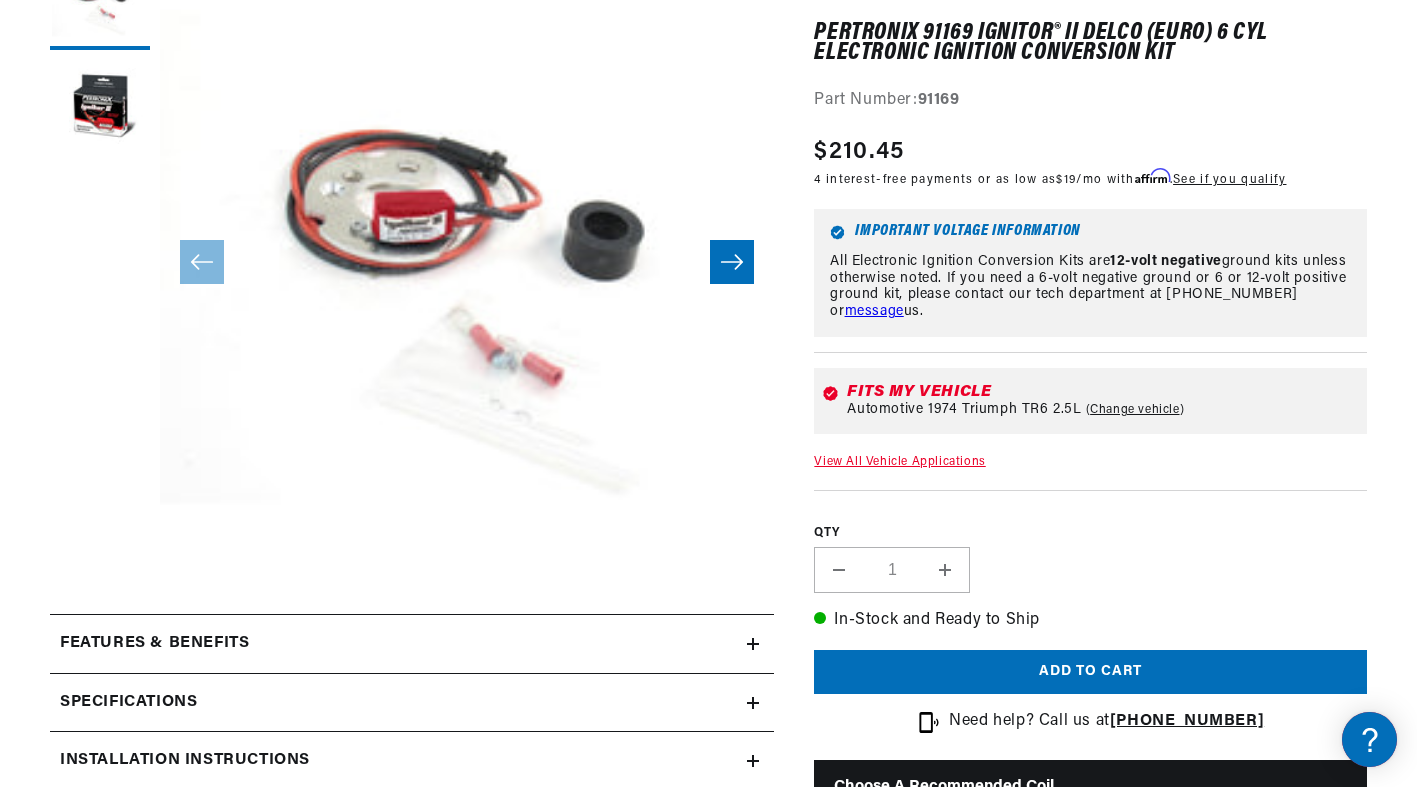 click at bounding box center [732, 262] 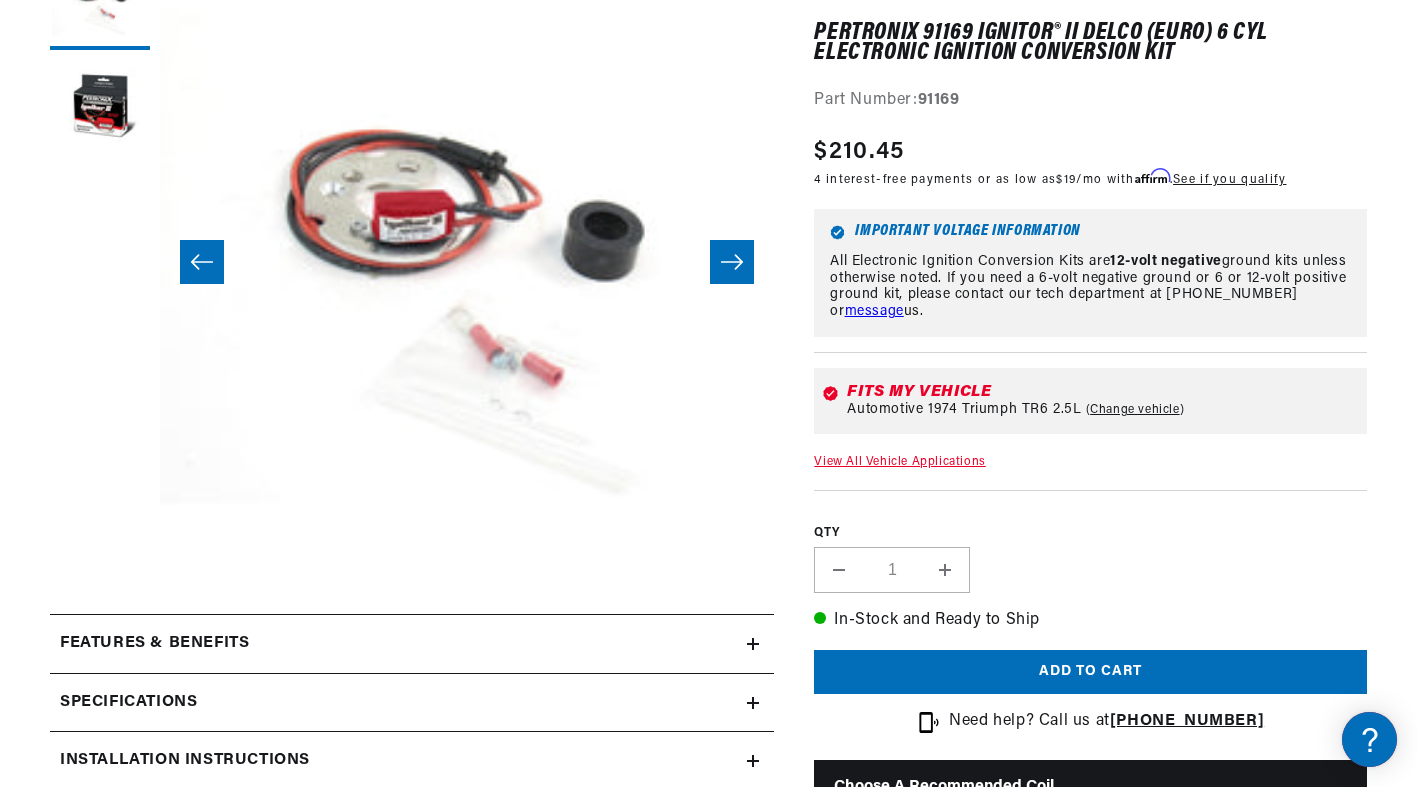 scroll, scrollTop: 0, scrollLeft: 614, axis: horizontal 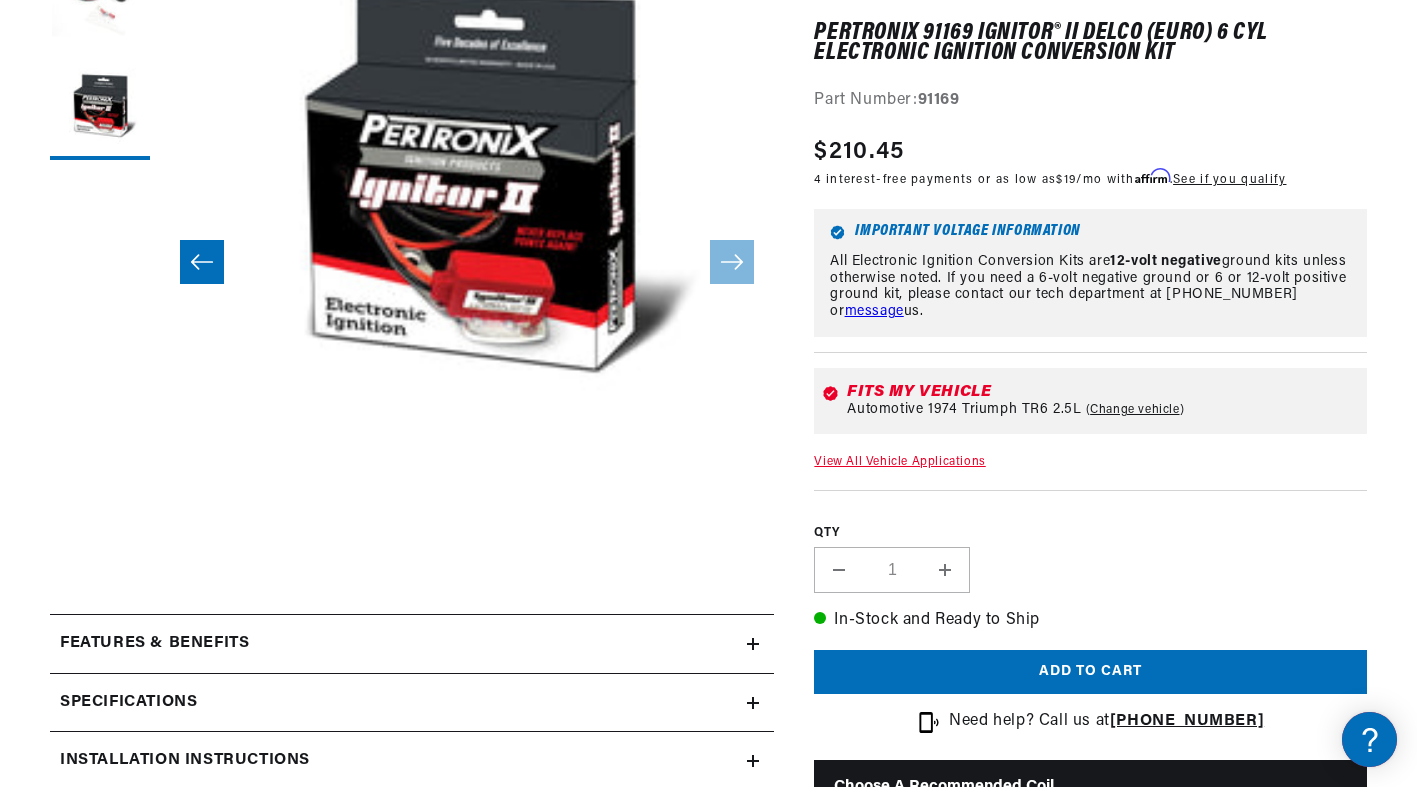 click 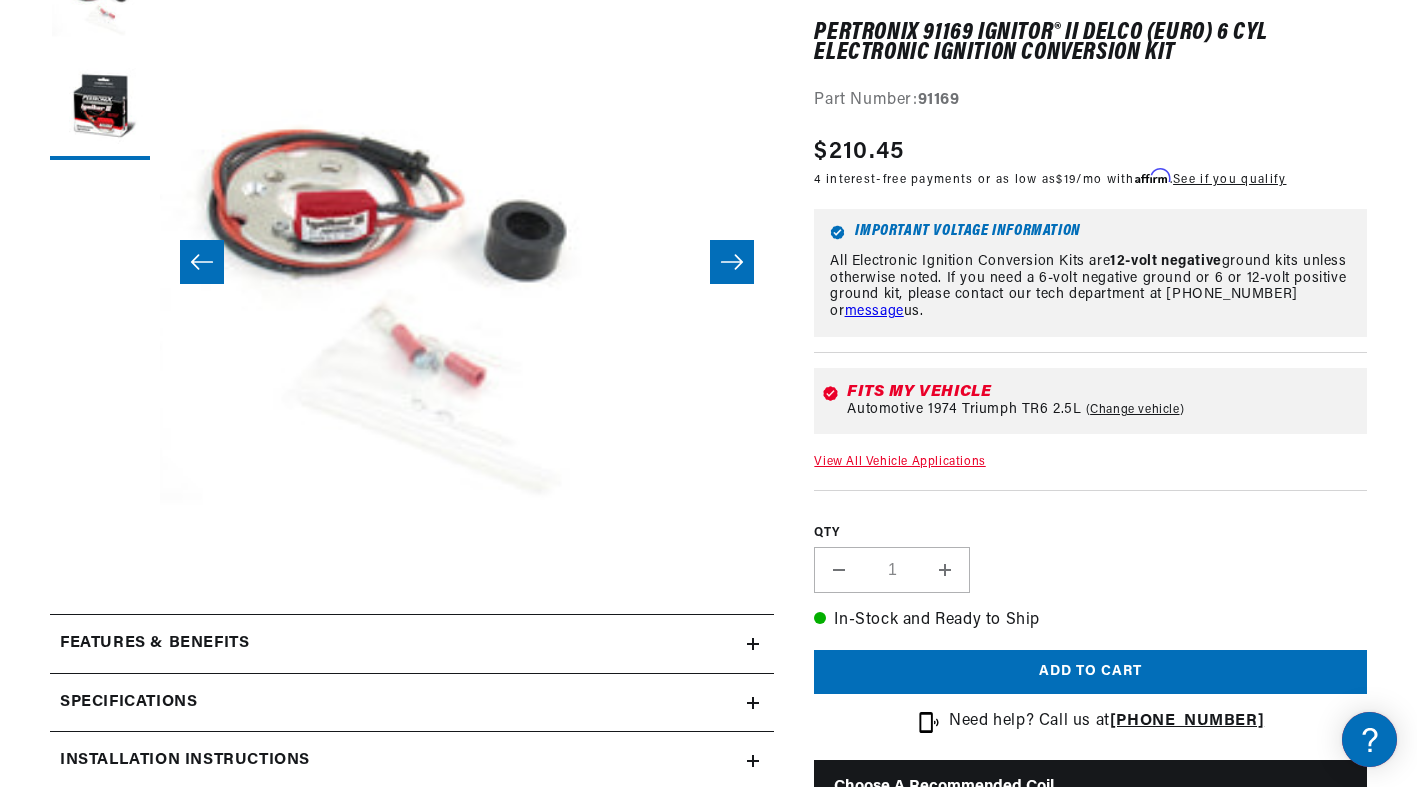 scroll, scrollTop: 0, scrollLeft: 0, axis: both 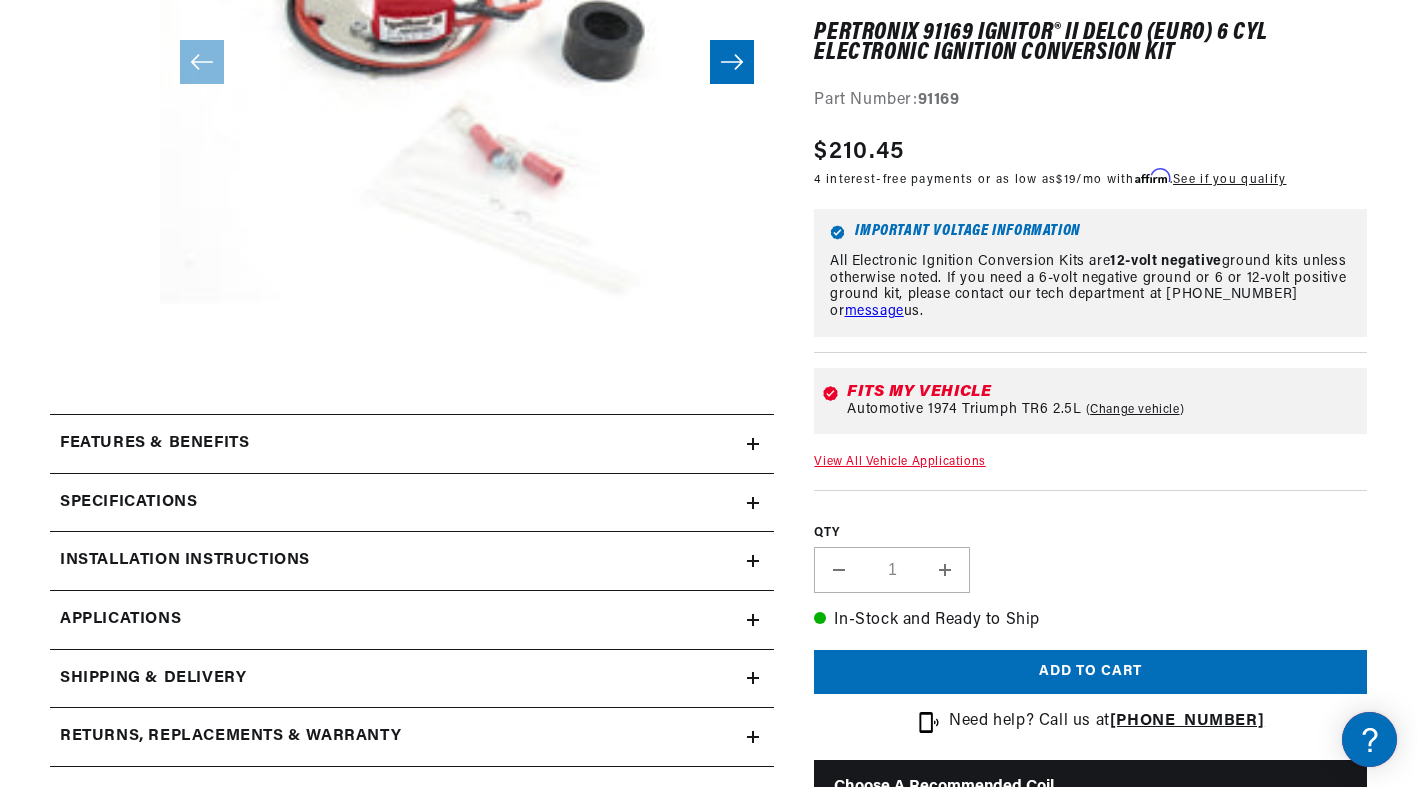 click on "Installation instructions" at bounding box center [398, 444] 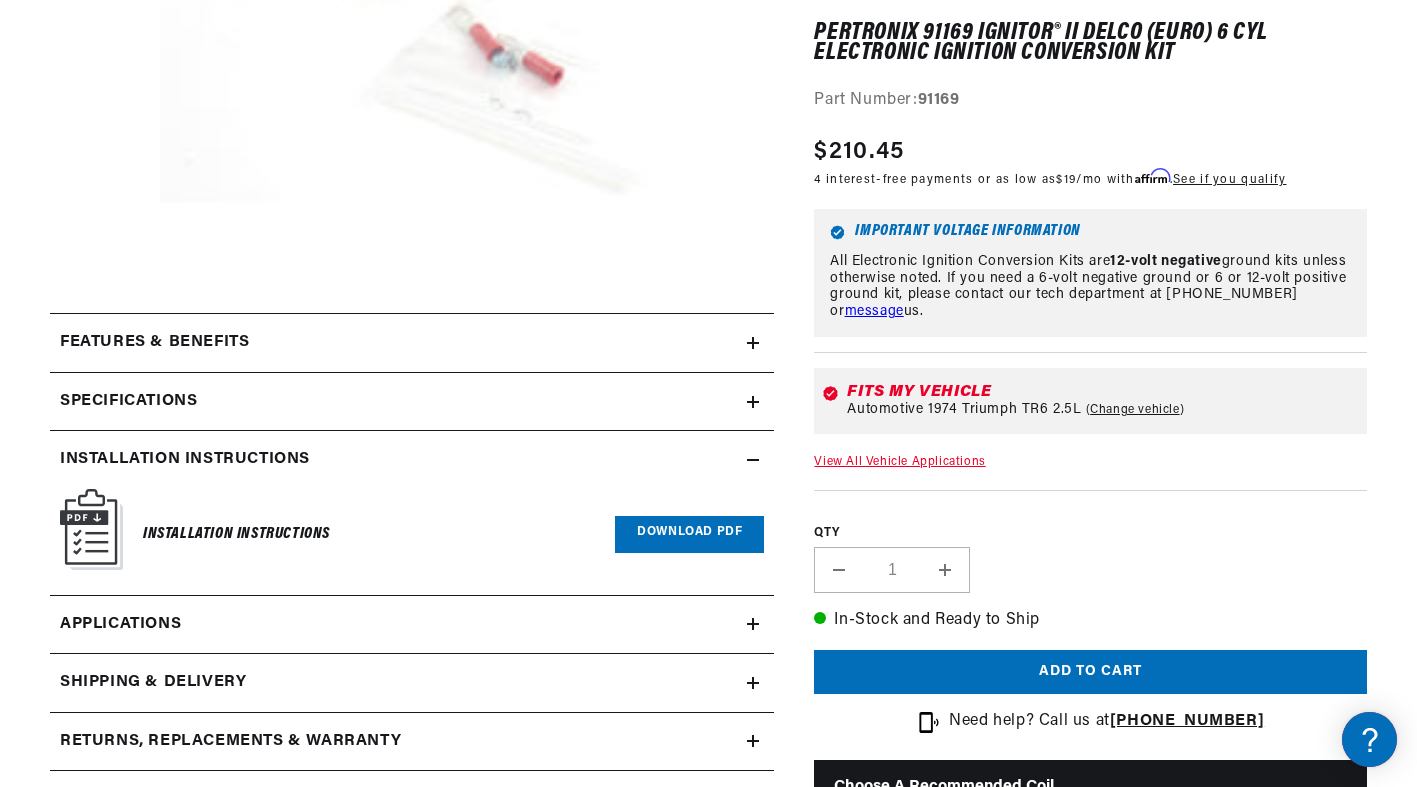 scroll, scrollTop: 659, scrollLeft: 0, axis: vertical 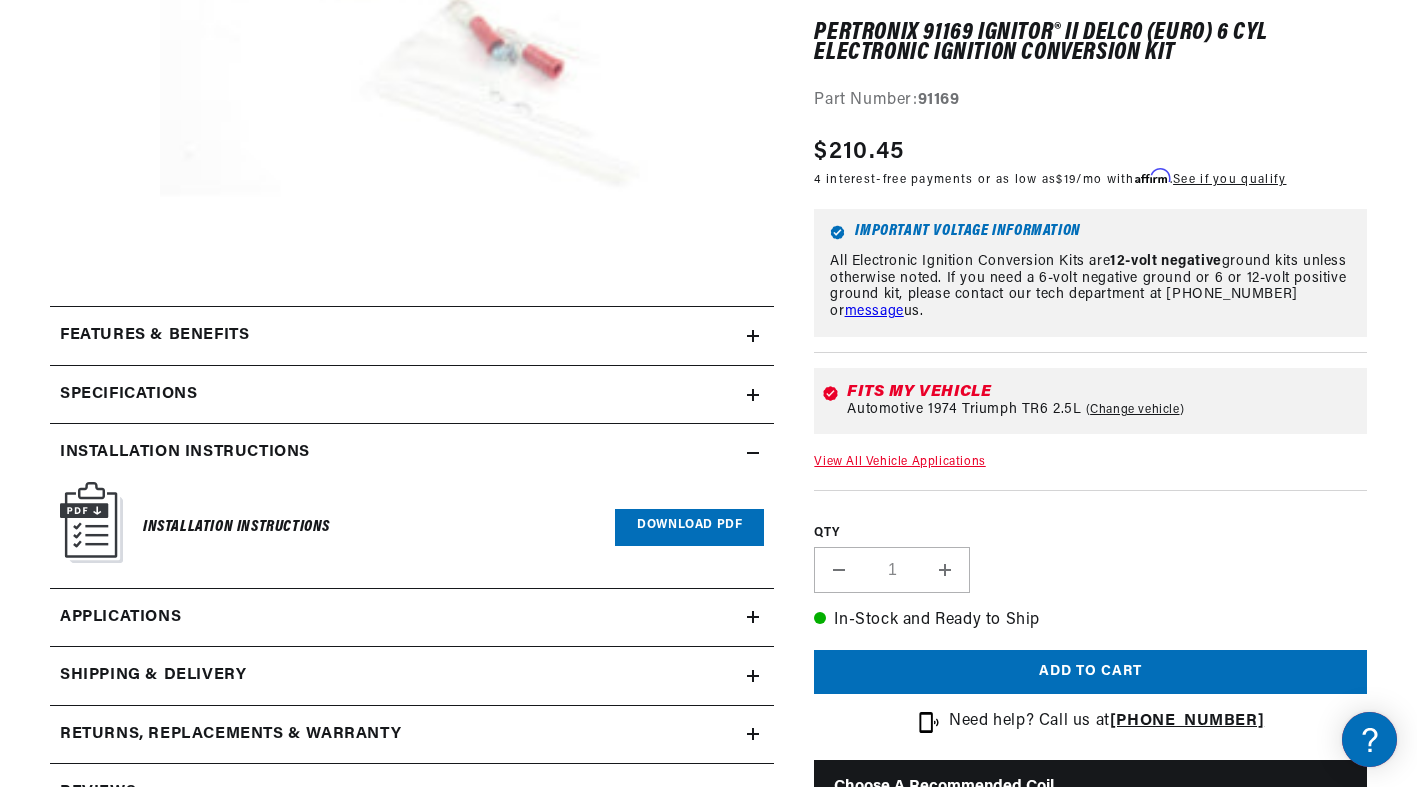 click on "Download PDF" at bounding box center [689, 527] 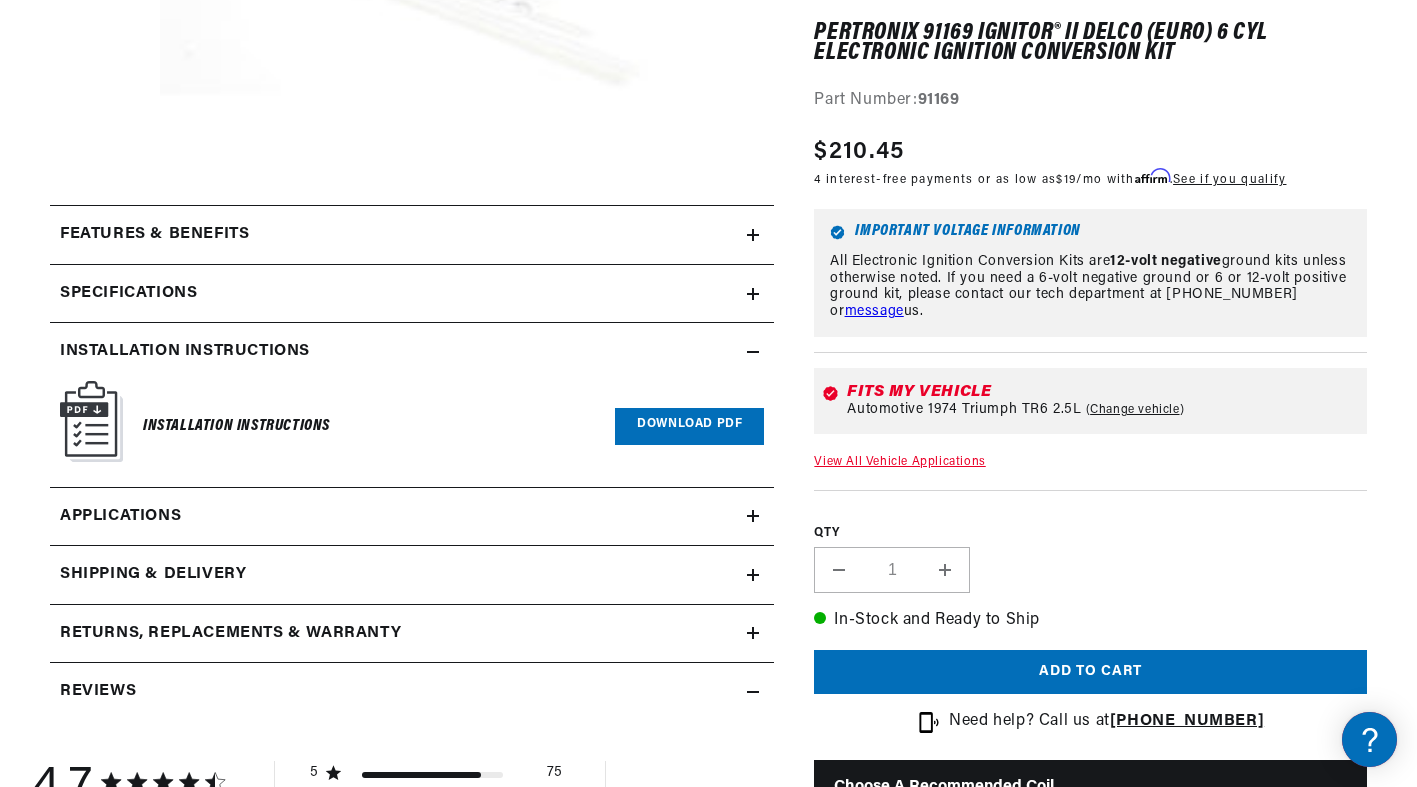 scroll, scrollTop: 760, scrollLeft: 0, axis: vertical 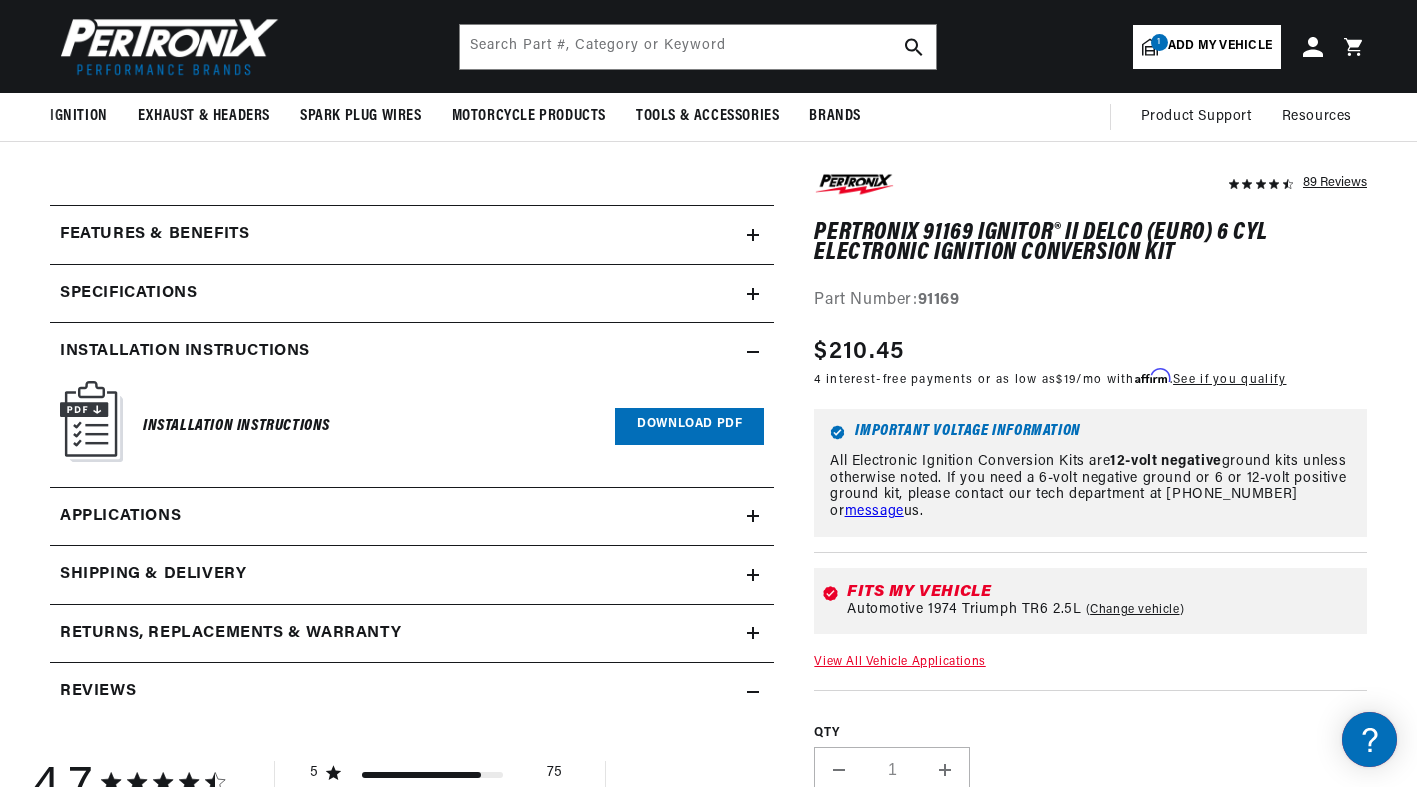 click on "Applications" at bounding box center (412, 517) 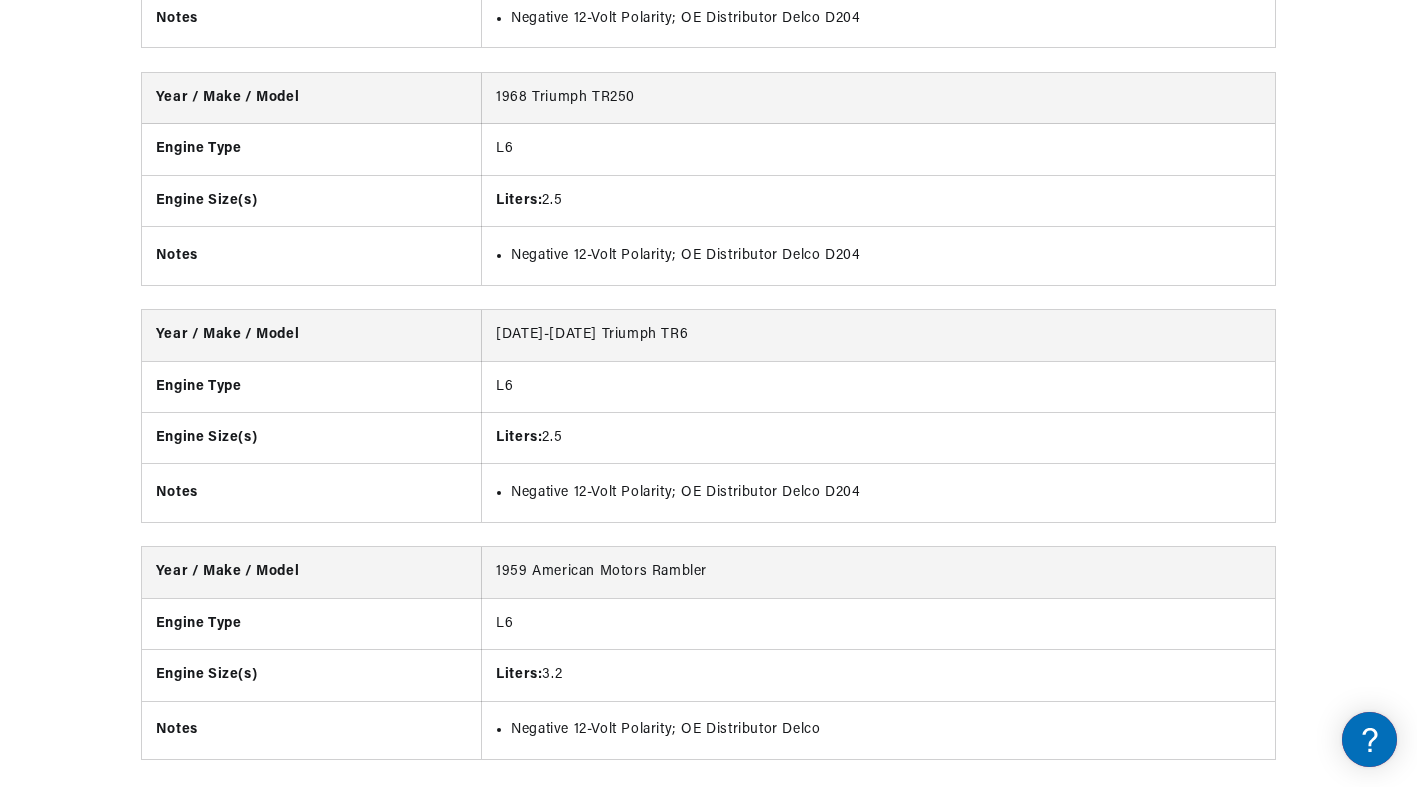 scroll, scrollTop: 4335, scrollLeft: 0, axis: vertical 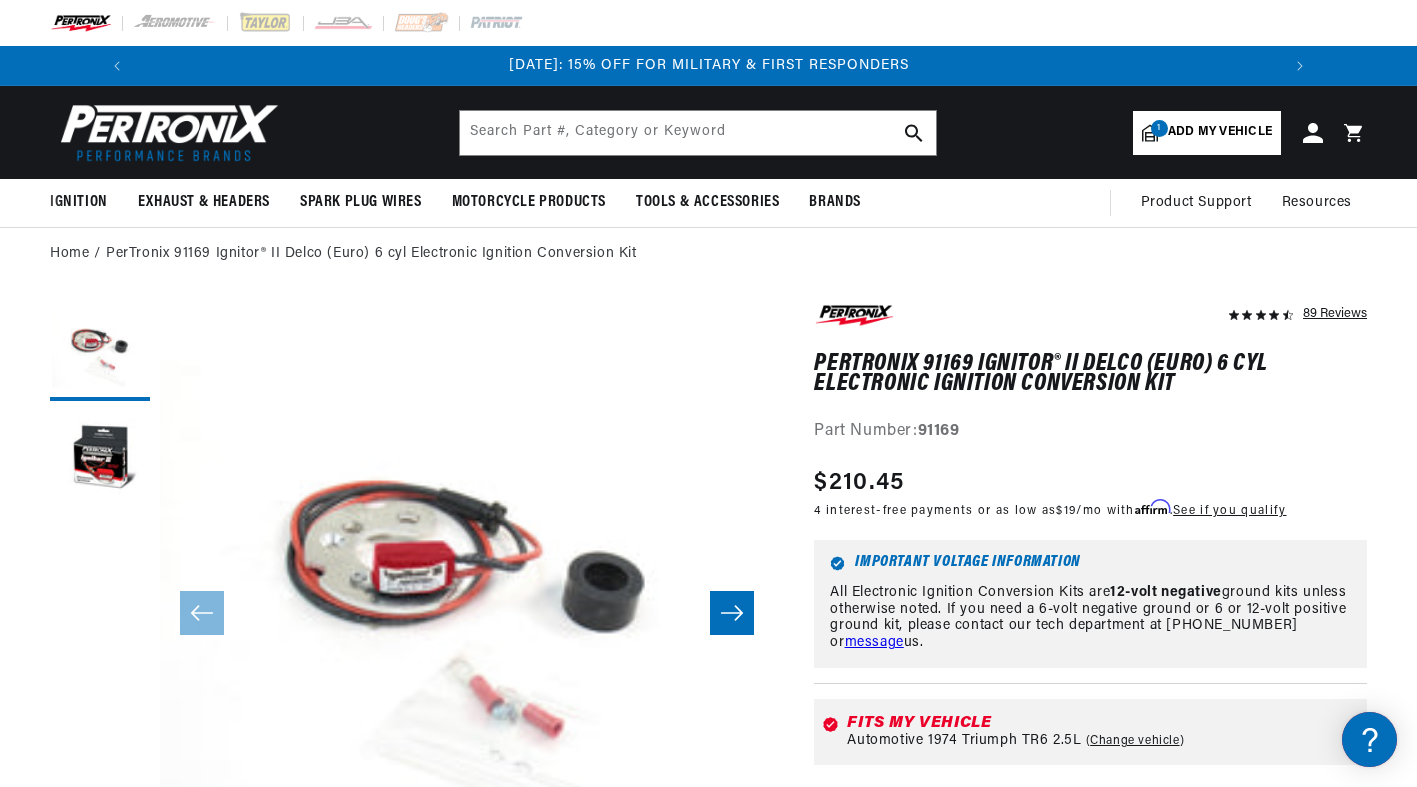 click 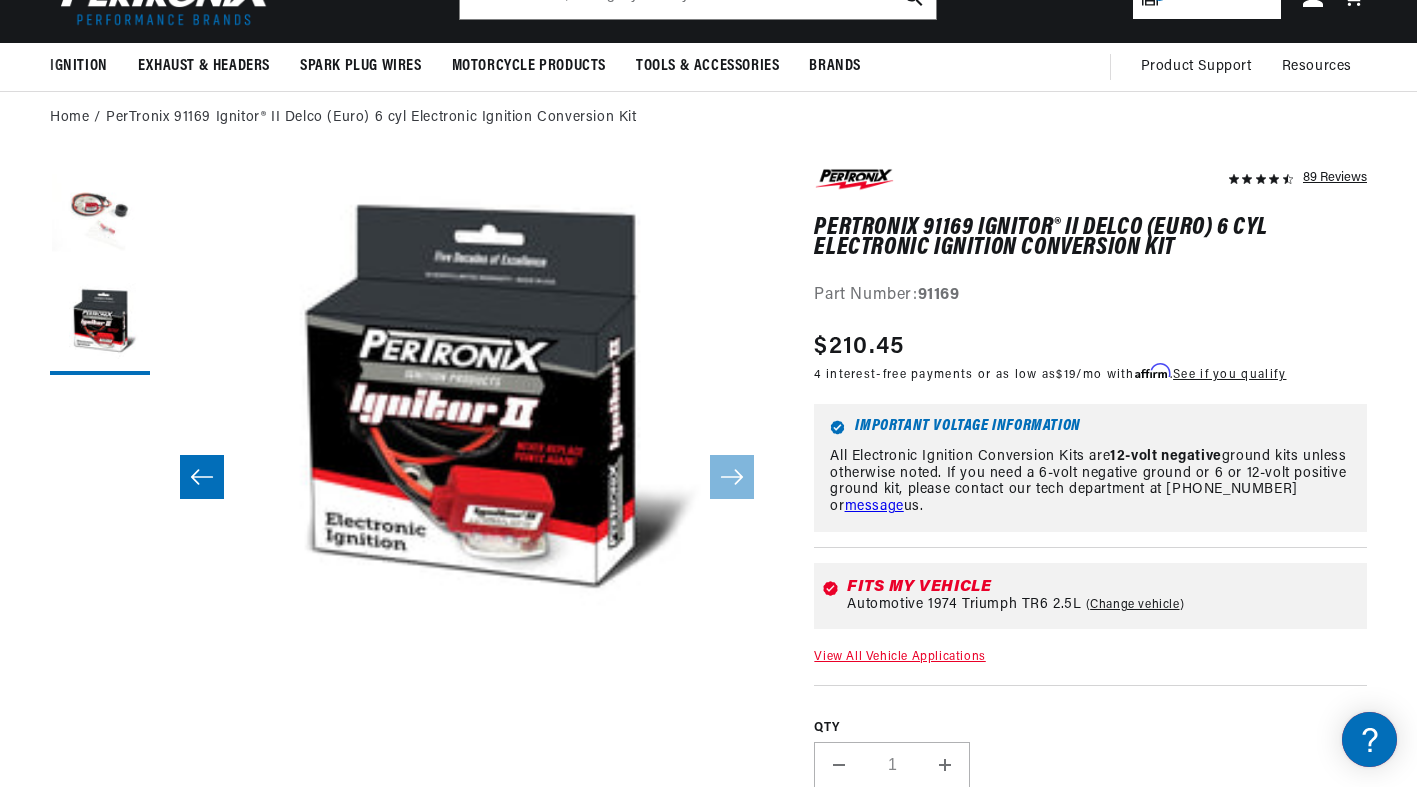 click at bounding box center (202, 477) 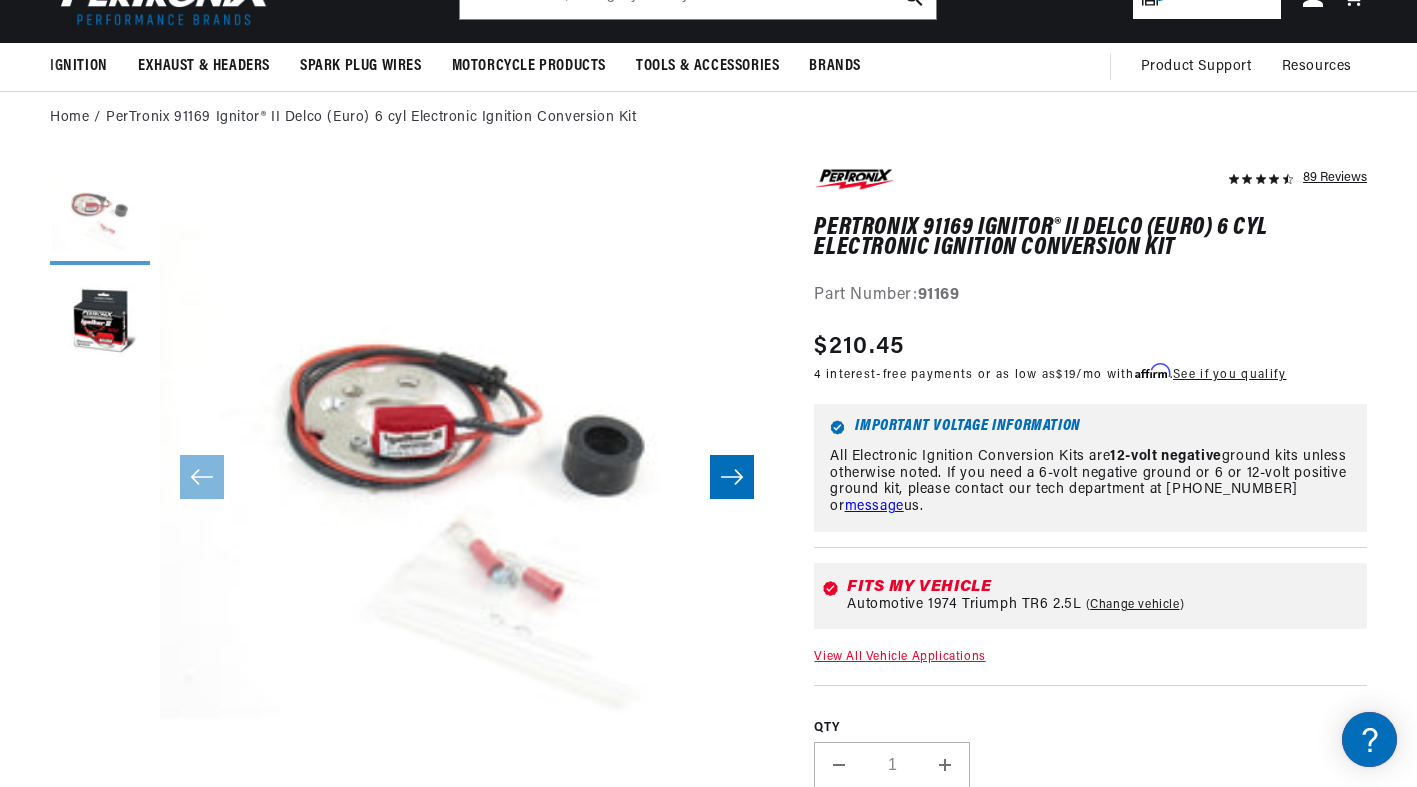click at bounding box center [100, 215] 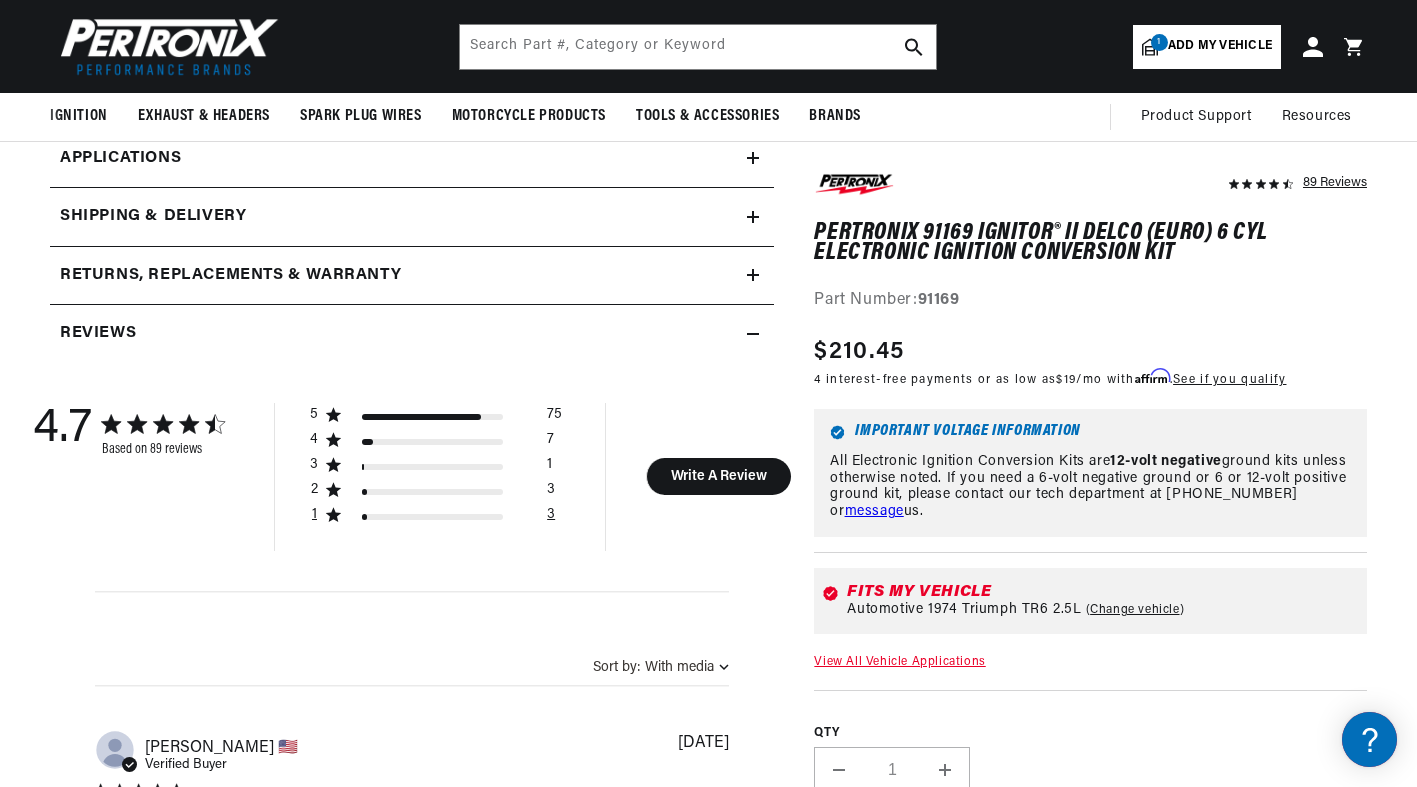 click on "3" at bounding box center [551, 518] 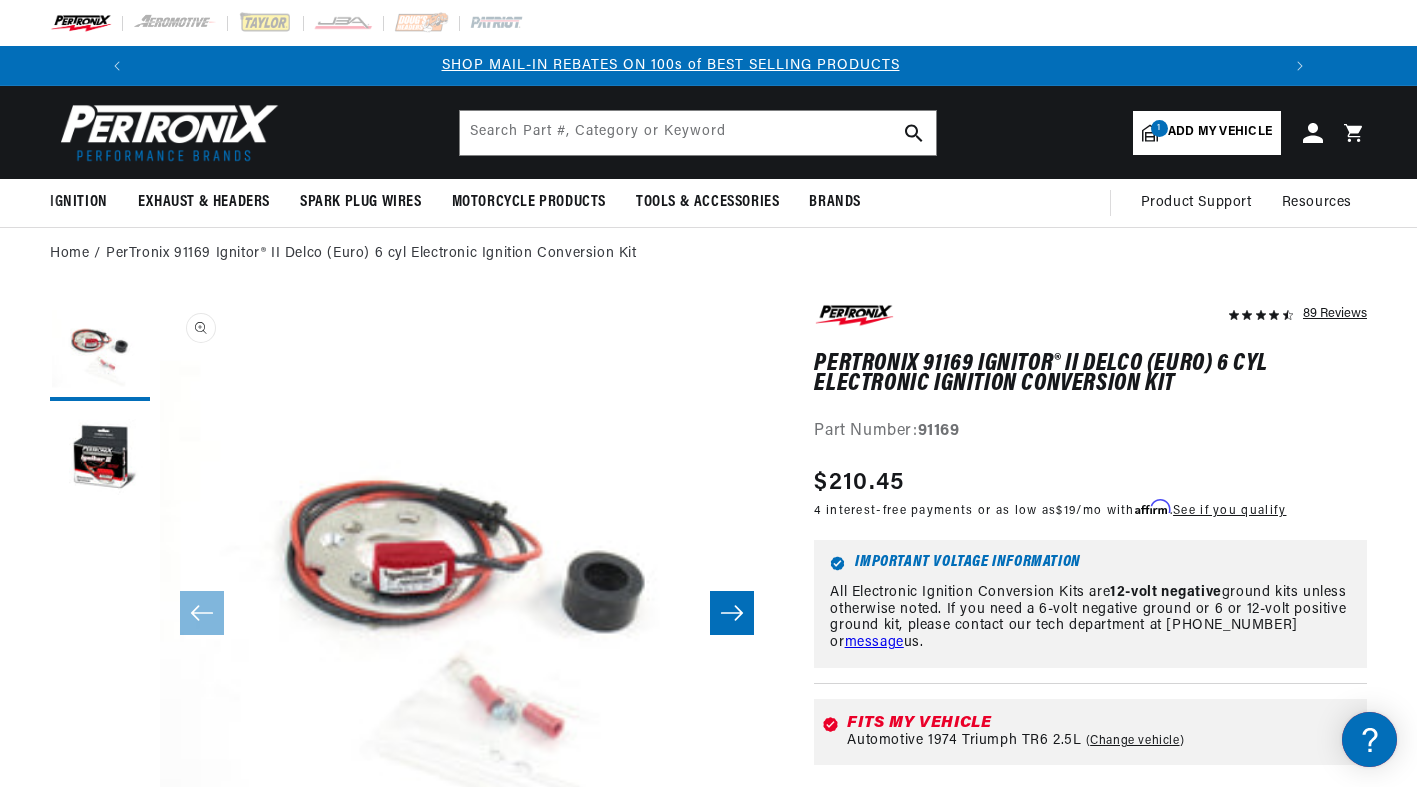 click on "Open media 1 in modal" at bounding box center [160, 915] 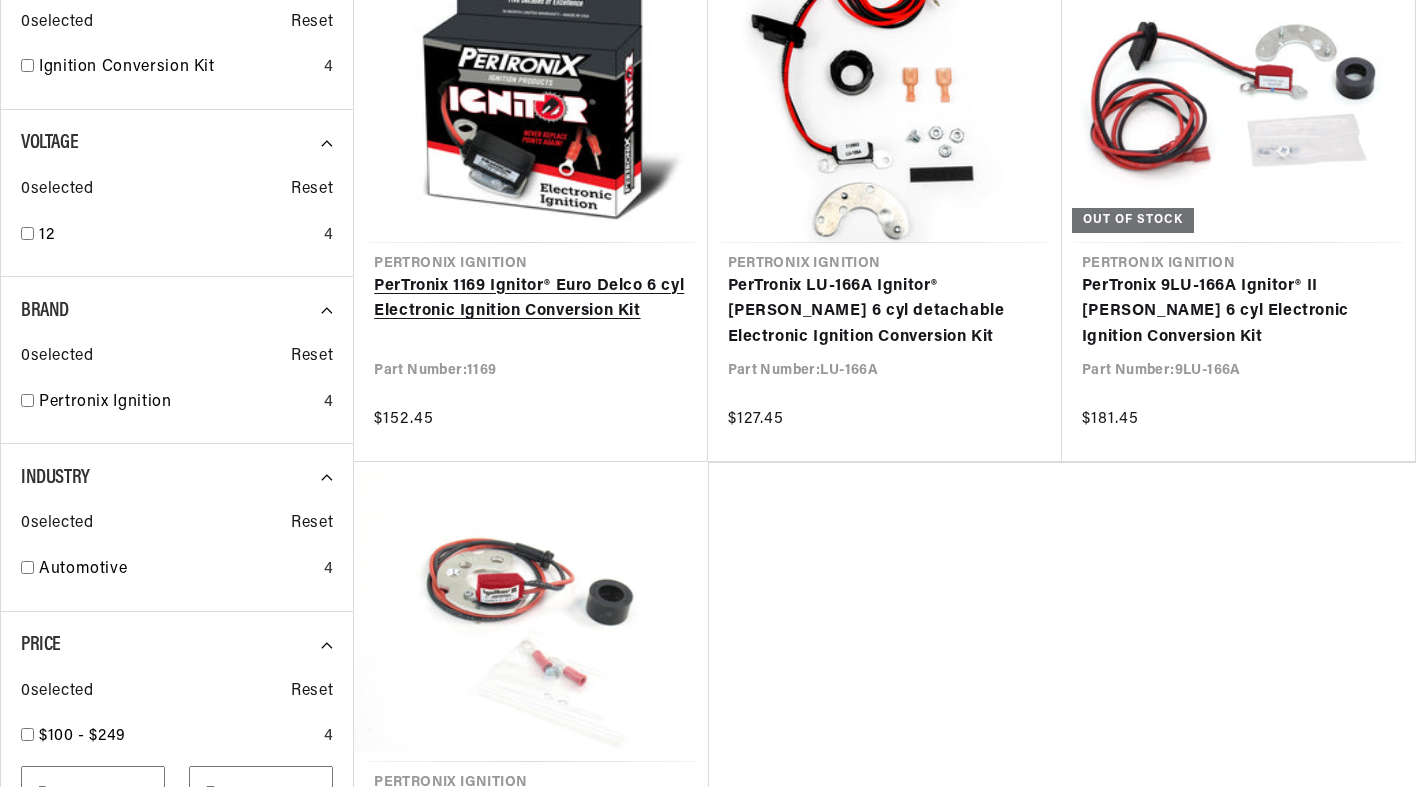 scroll, scrollTop: 630, scrollLeft: 0, axis: vertical 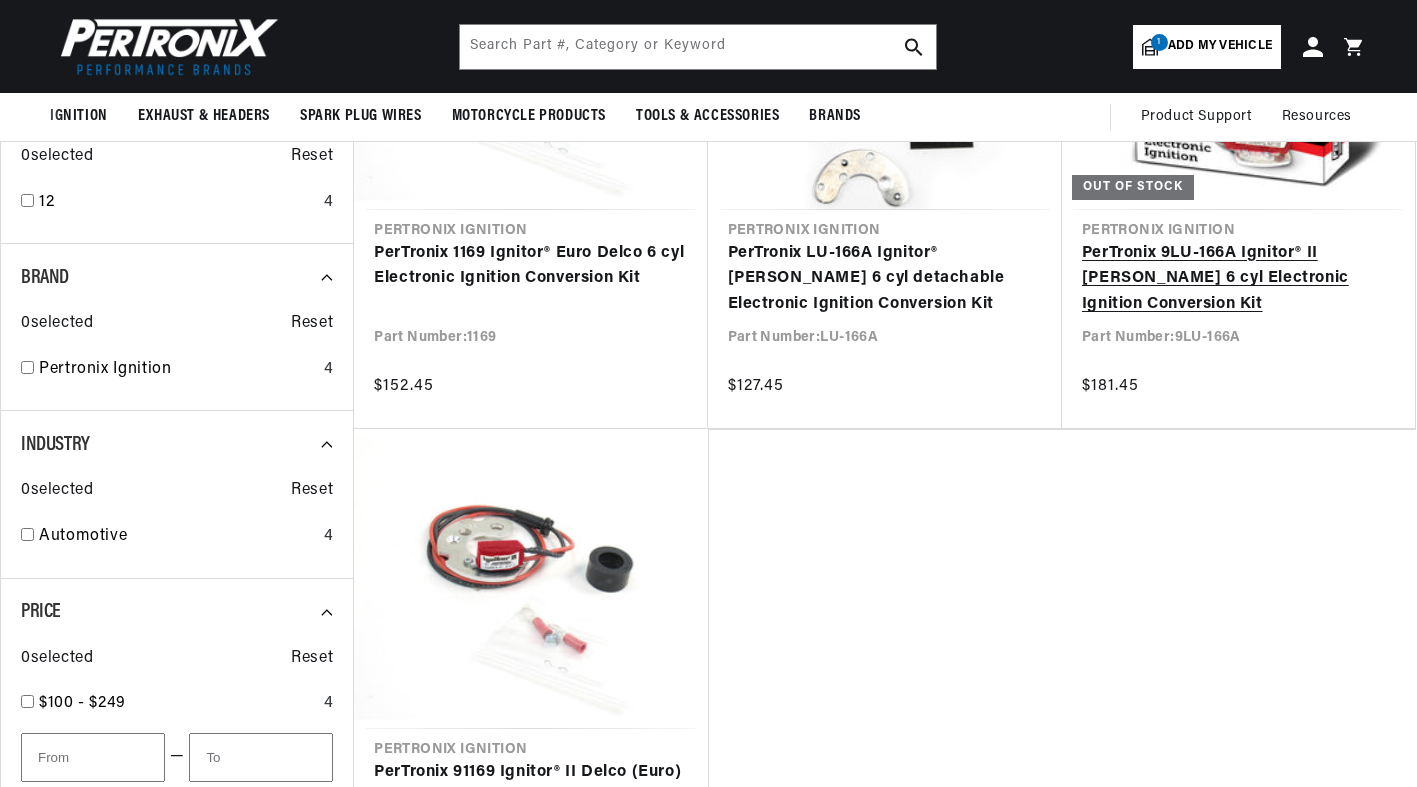 click on "PerTronix 9LU-166A Ignitor® II [PERSON_NAME] 6 cyl Electronic Ignition Conversion Kit" at bounding box center (1238, 279) 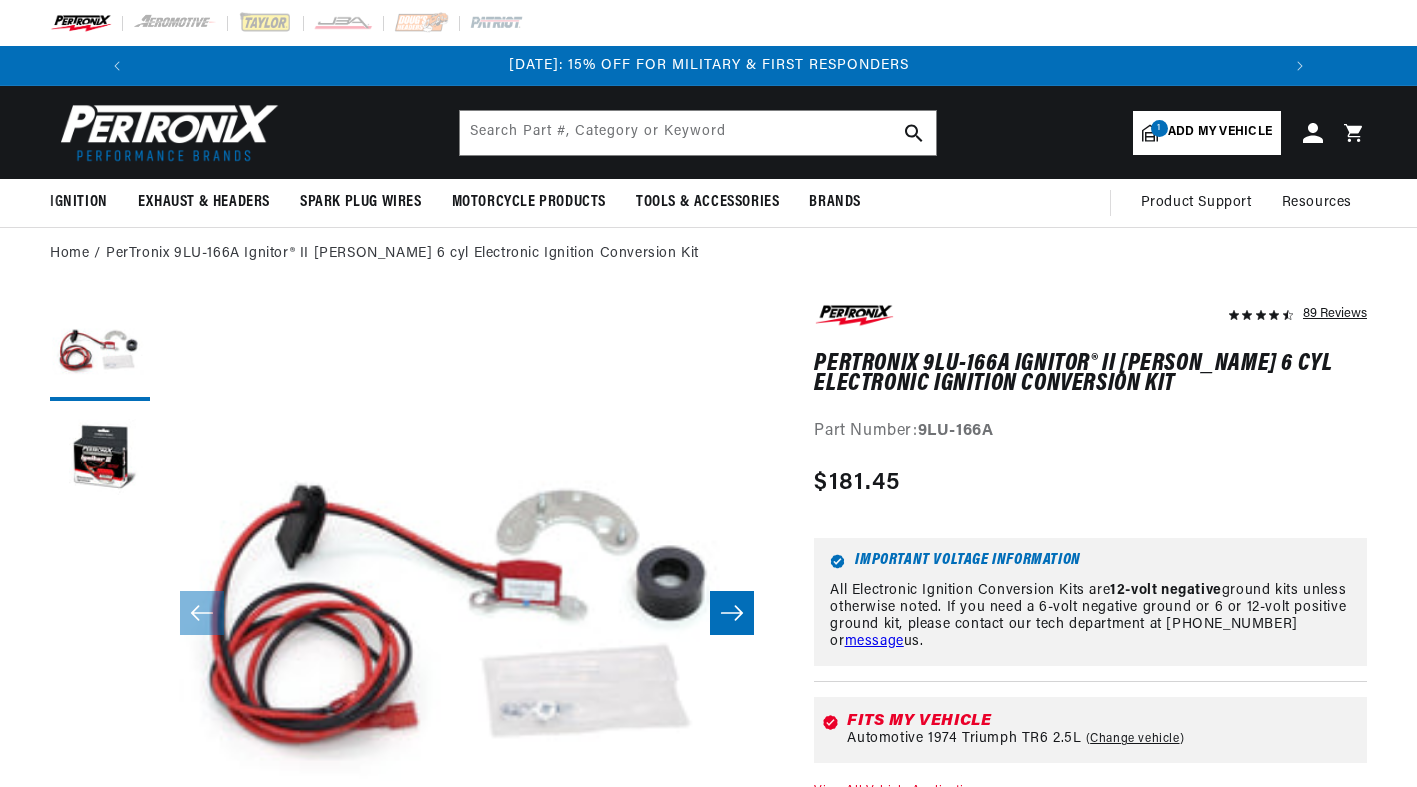 scroll, scrollTop: 0, scrollLeft: 0, axis: both 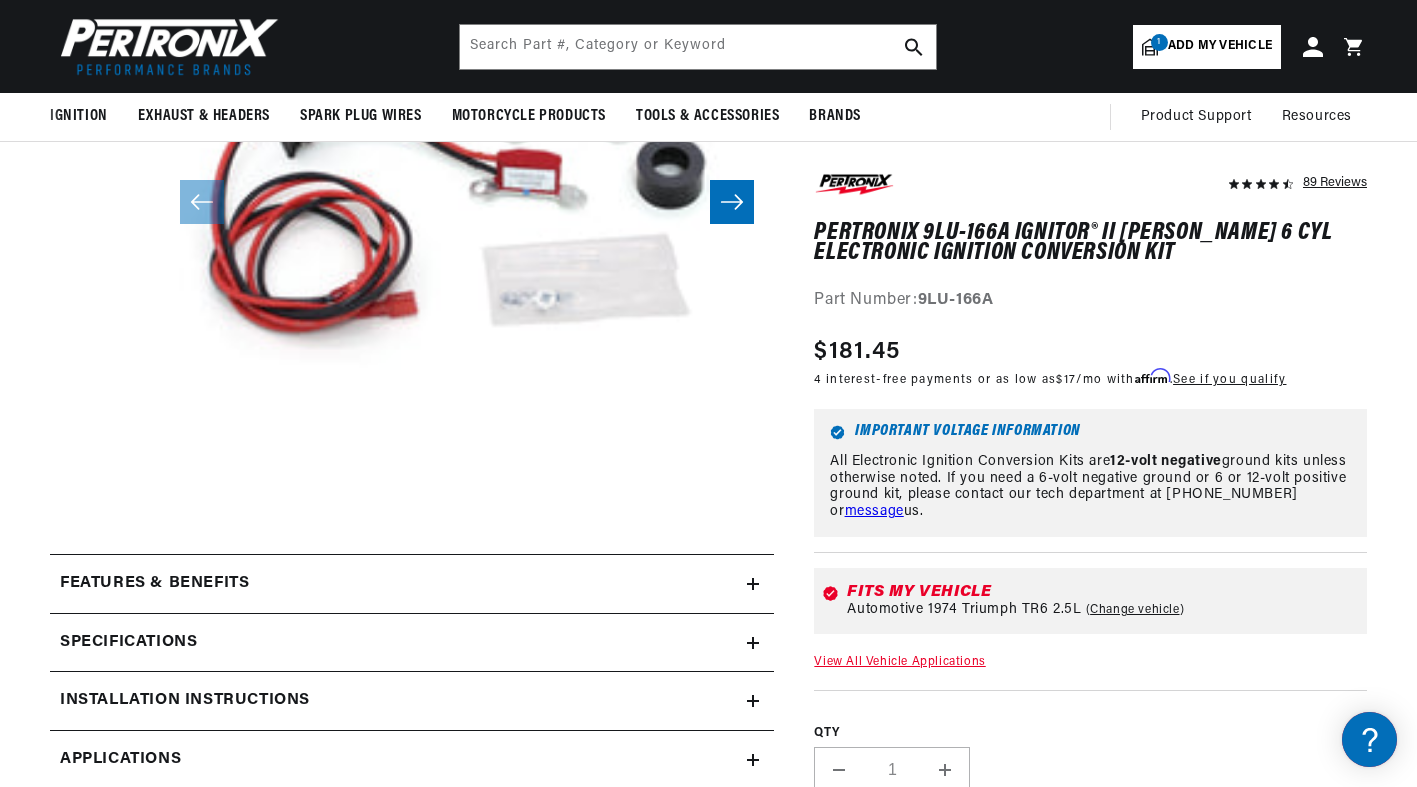 click 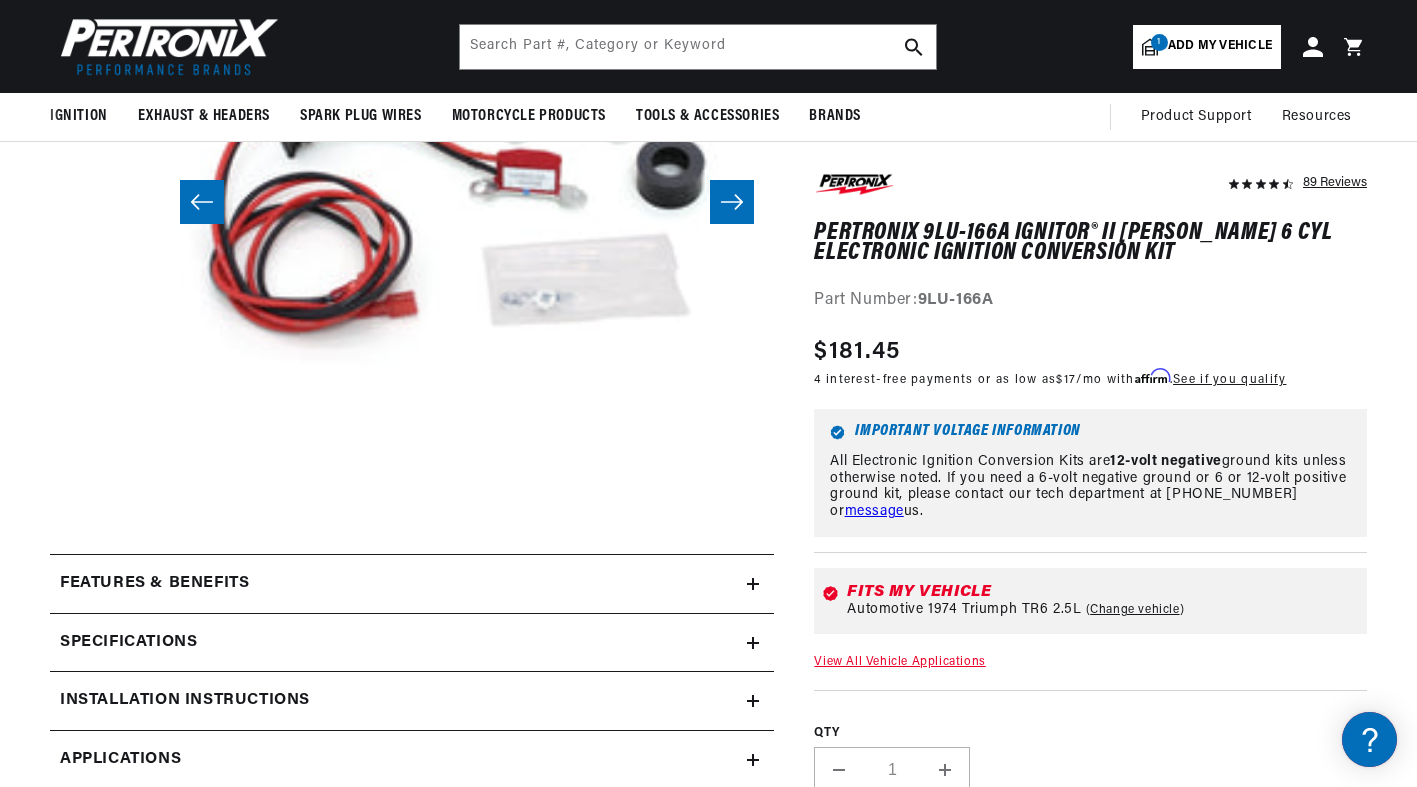 scroll, scrollTop: 0, scrollLeft: 614, axis: horizontal 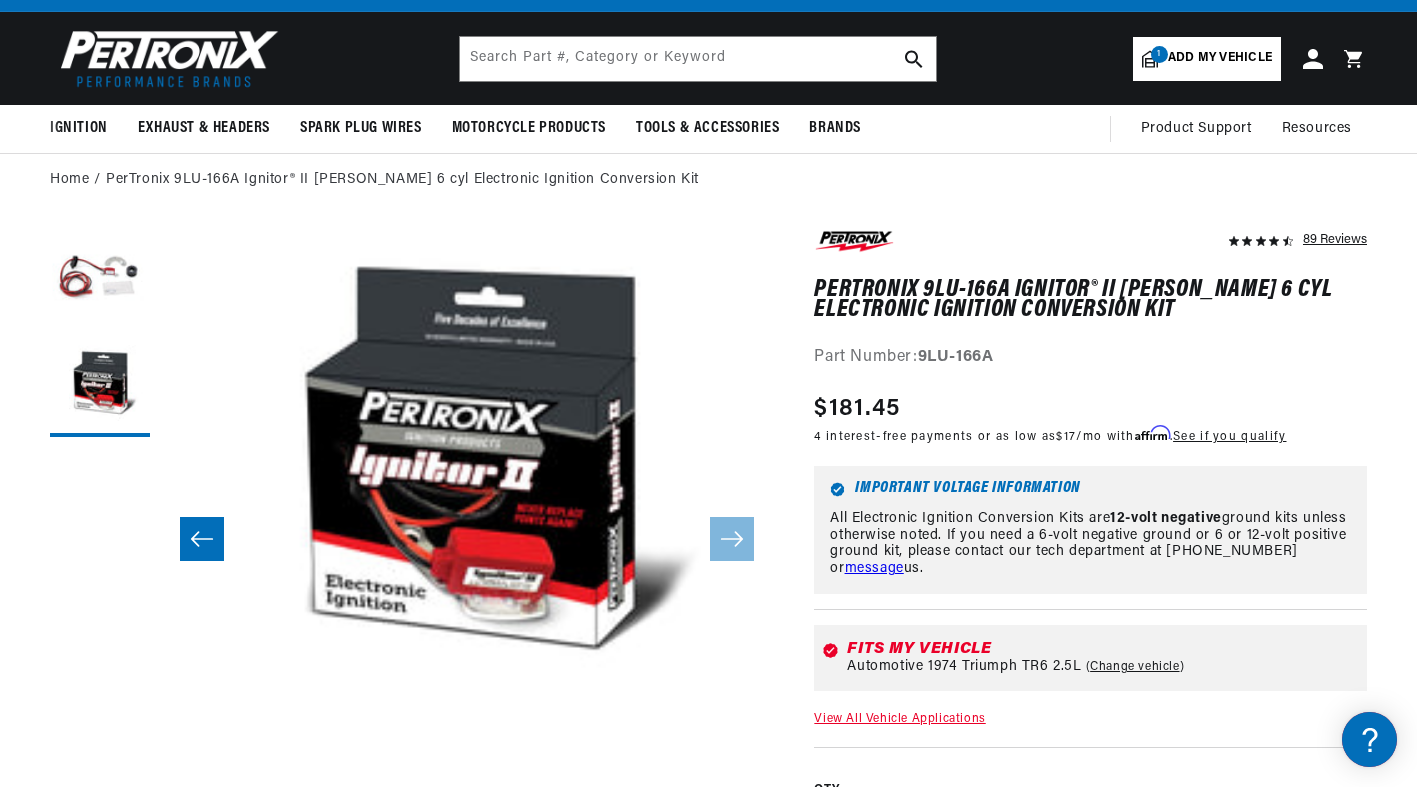 click 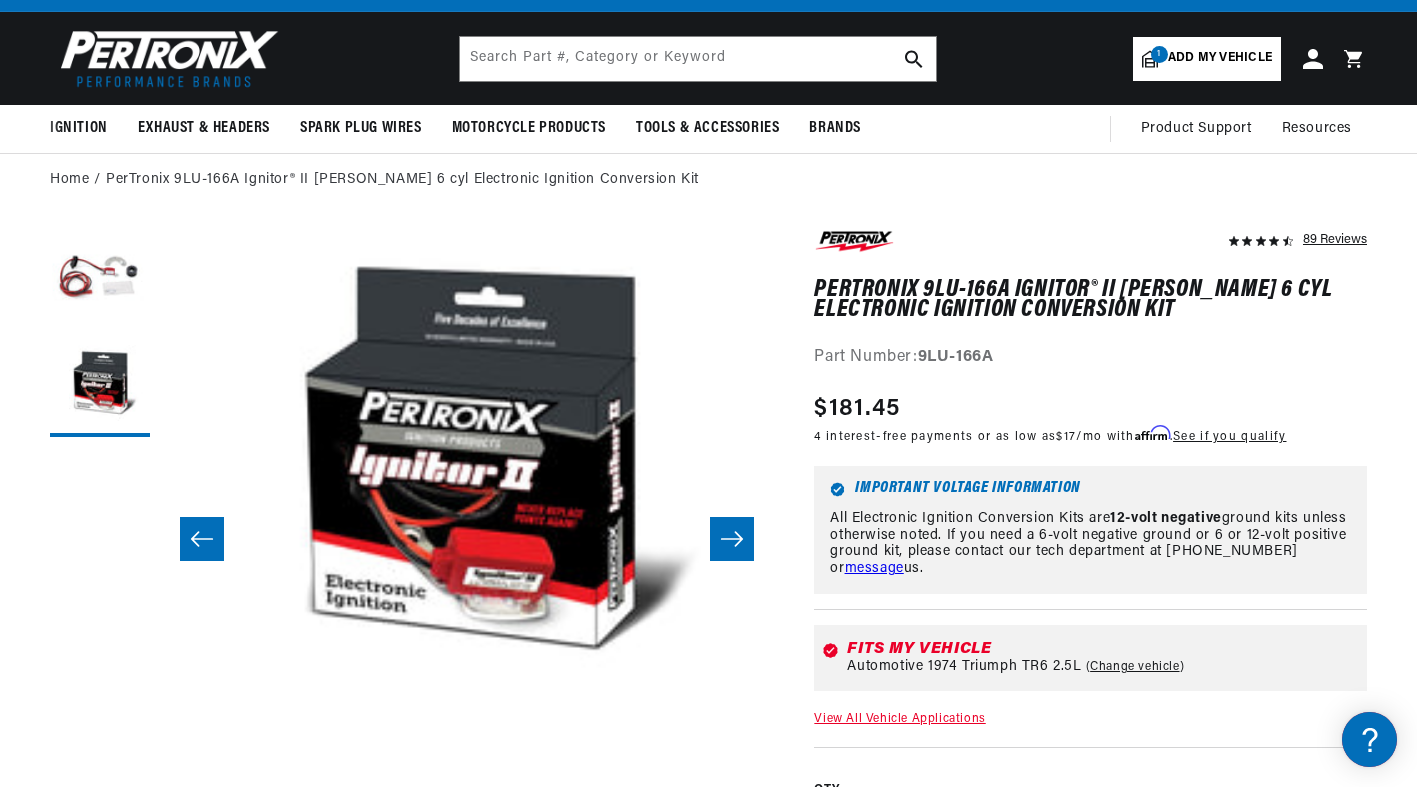 scroll, scrollTop: 0, scrollLeft: 0, axis: both 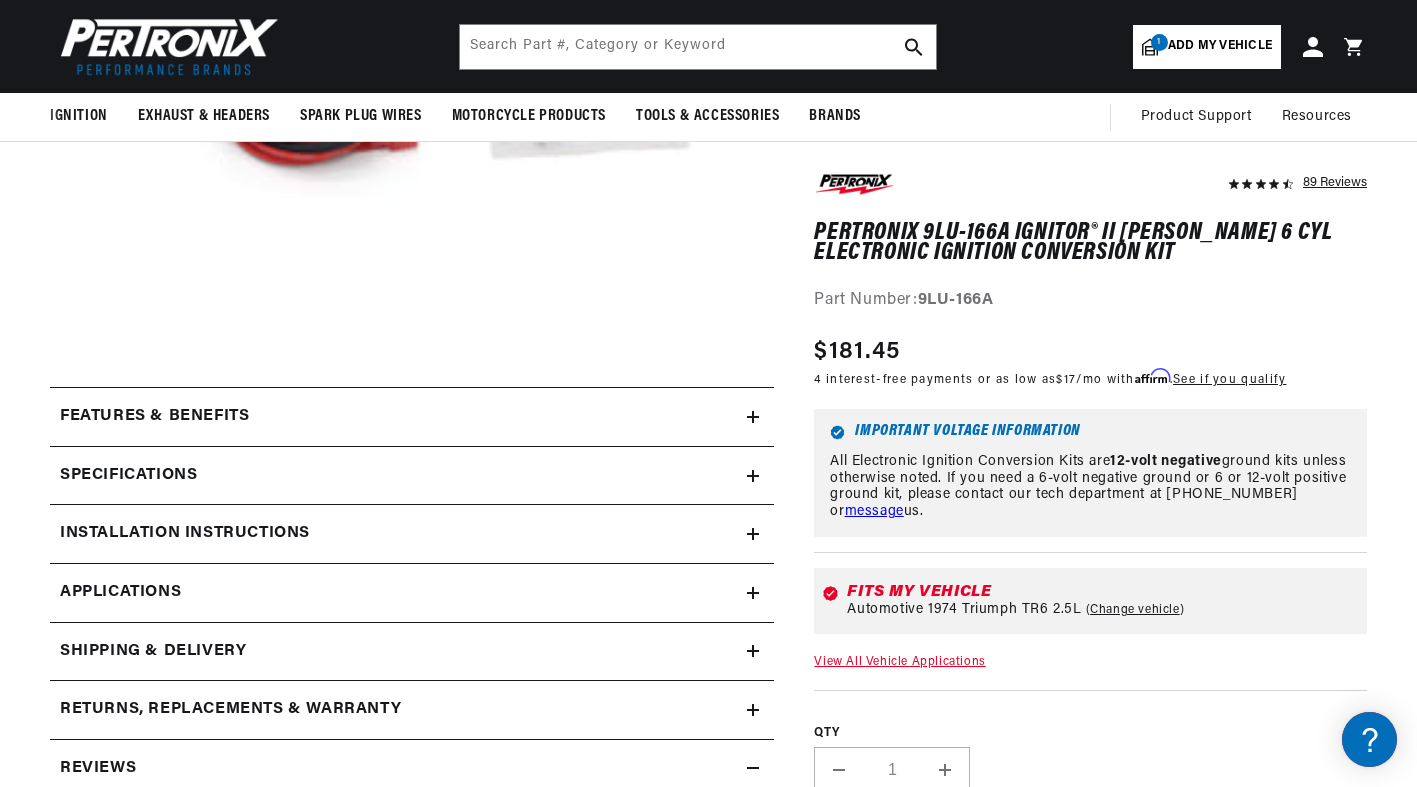 click 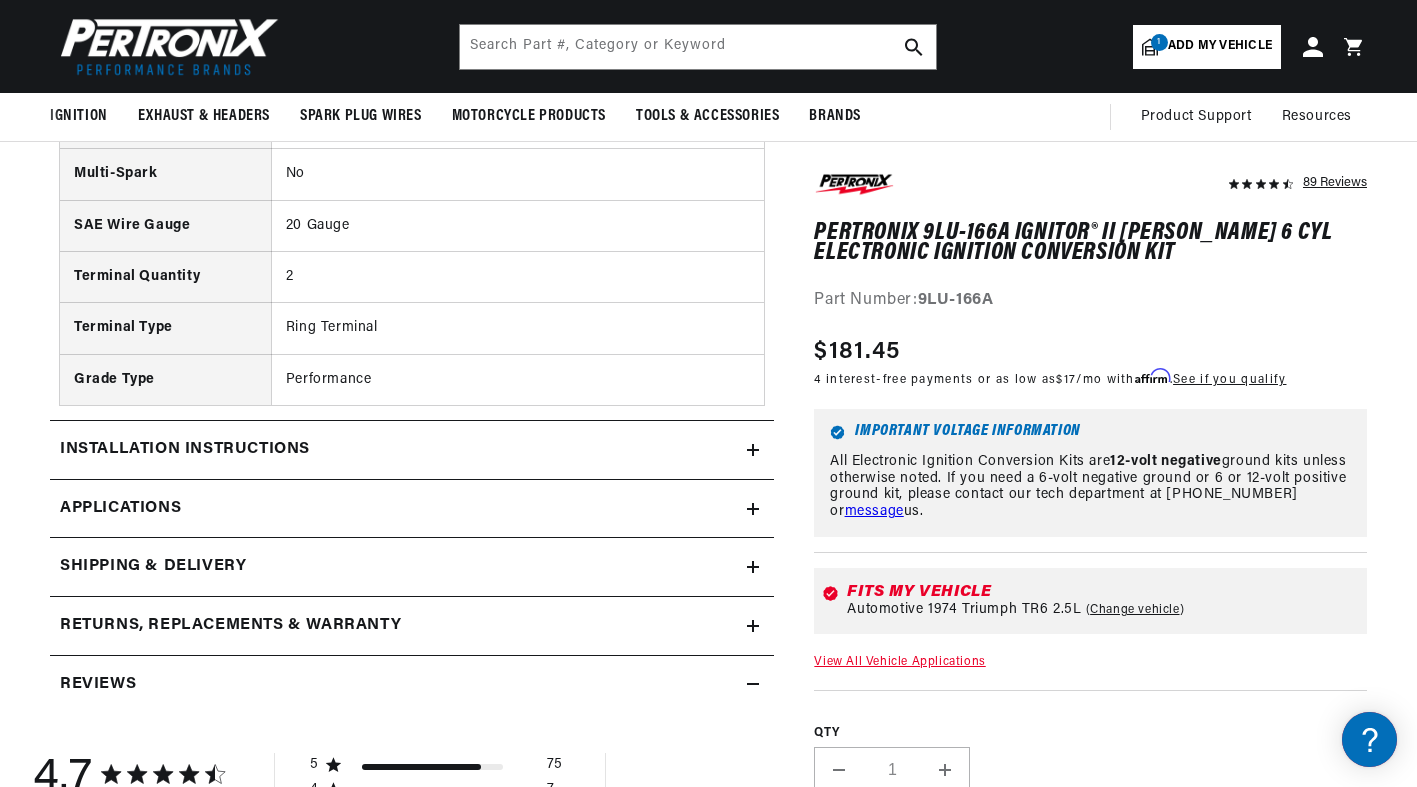 click on "Applications" at bounding box center [412, 509] 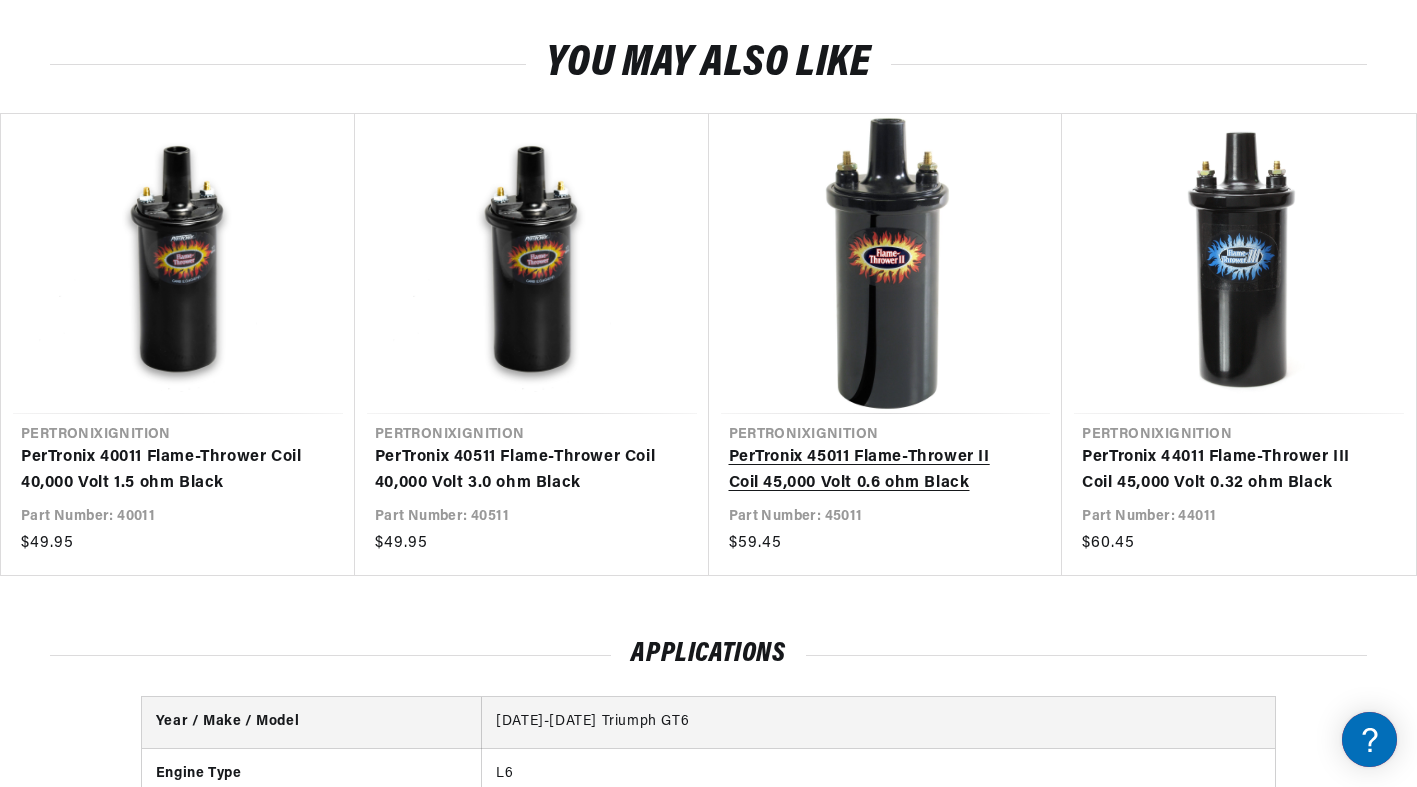 click on "PerTronix 45011 Flame-Thrower II Coil 45,000 Volt 0.6 ohm Black" at bounding box center (876, 470) 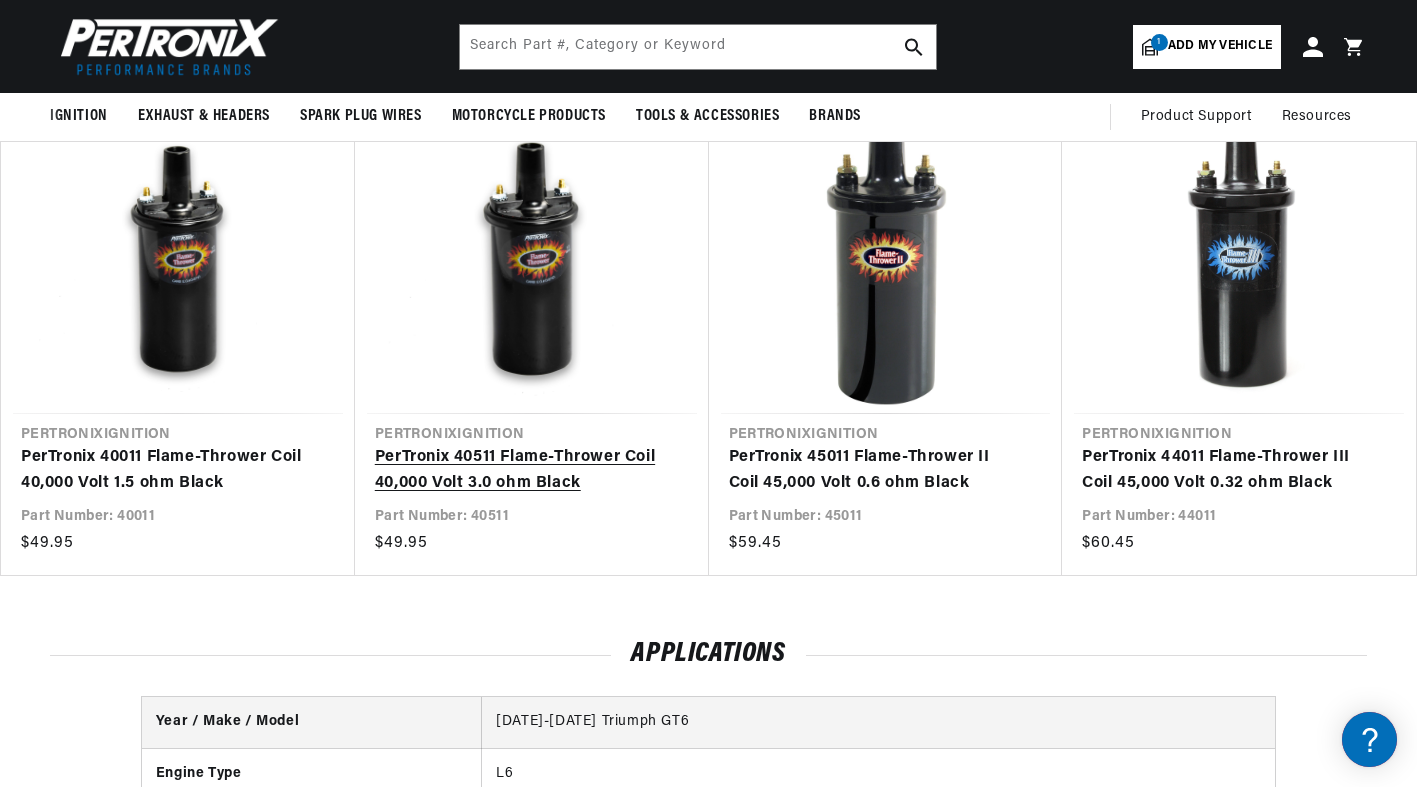 scroll, scrollTop: 0, scrollLeft: 1181, axis: horizontal 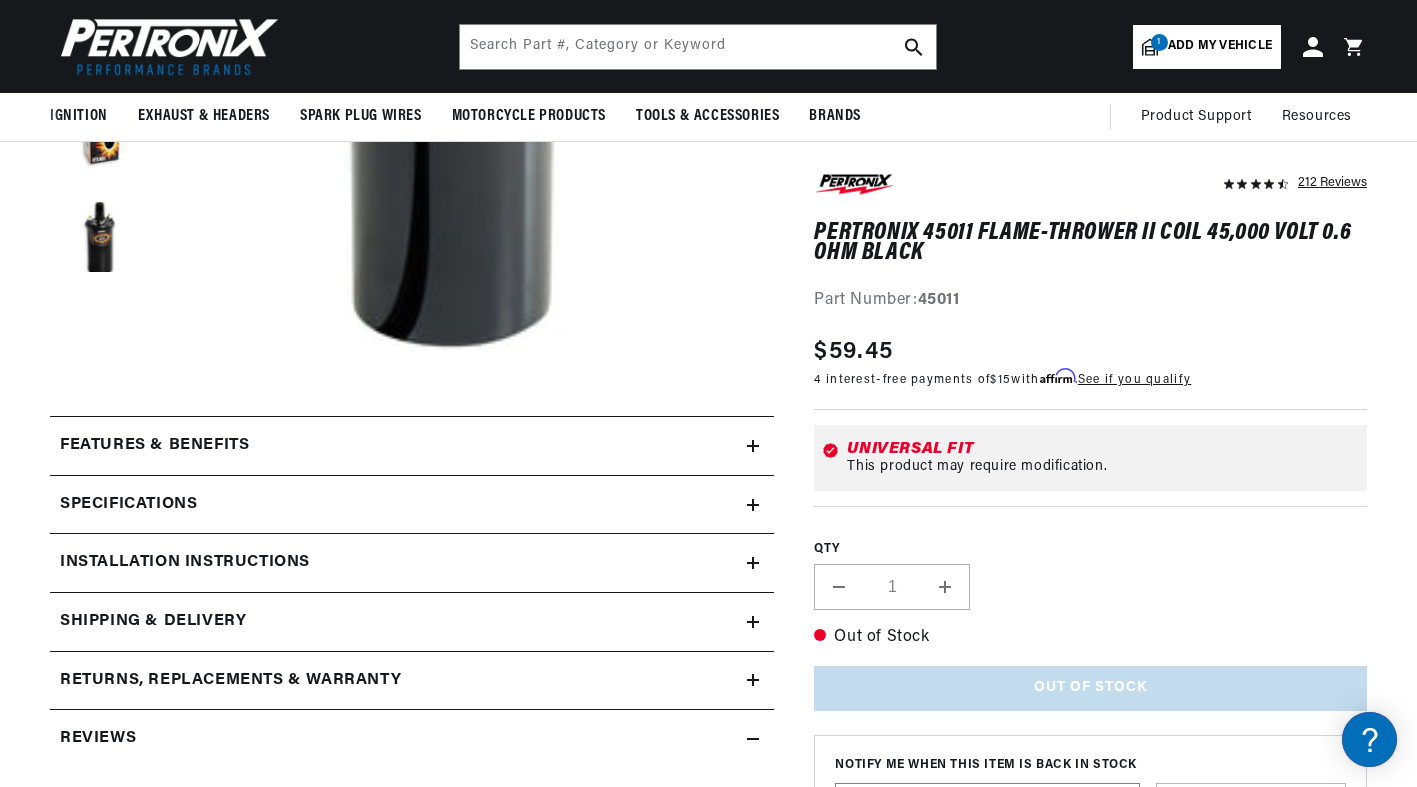 click on "Specifications" at bounding box center [412, 446] 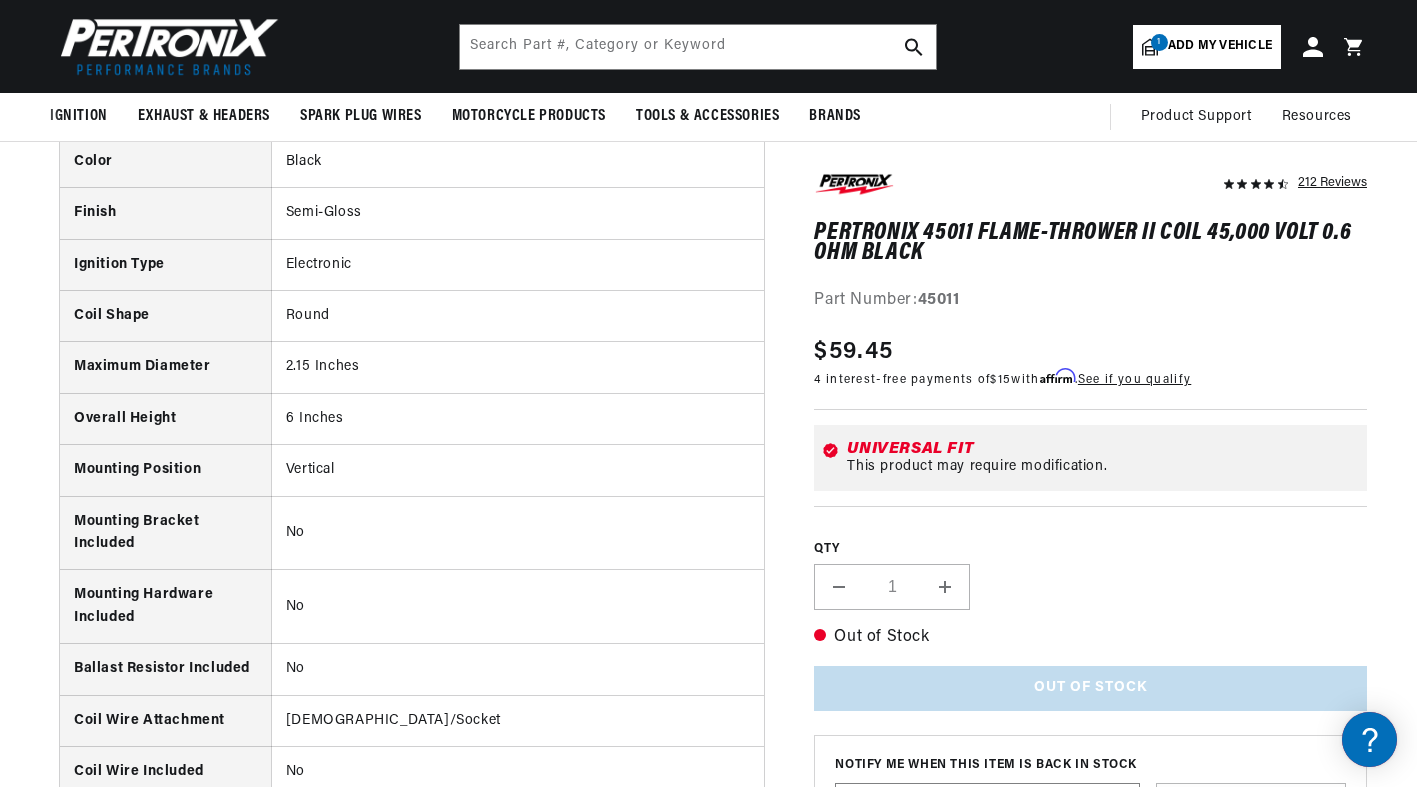 scroll, scrollTop: 1151, scrollLeft: 1, axis: both 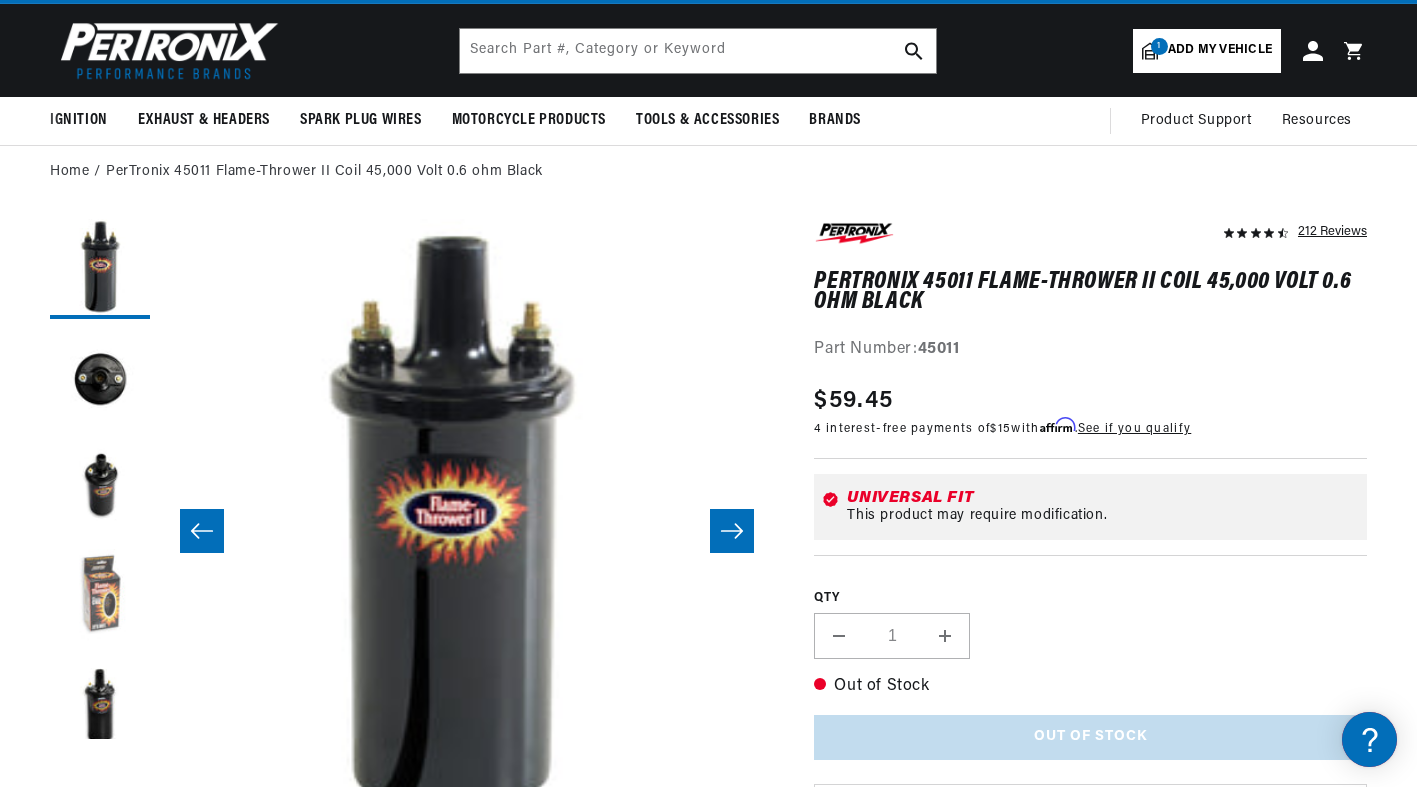 click at bounding box center [100, 599] 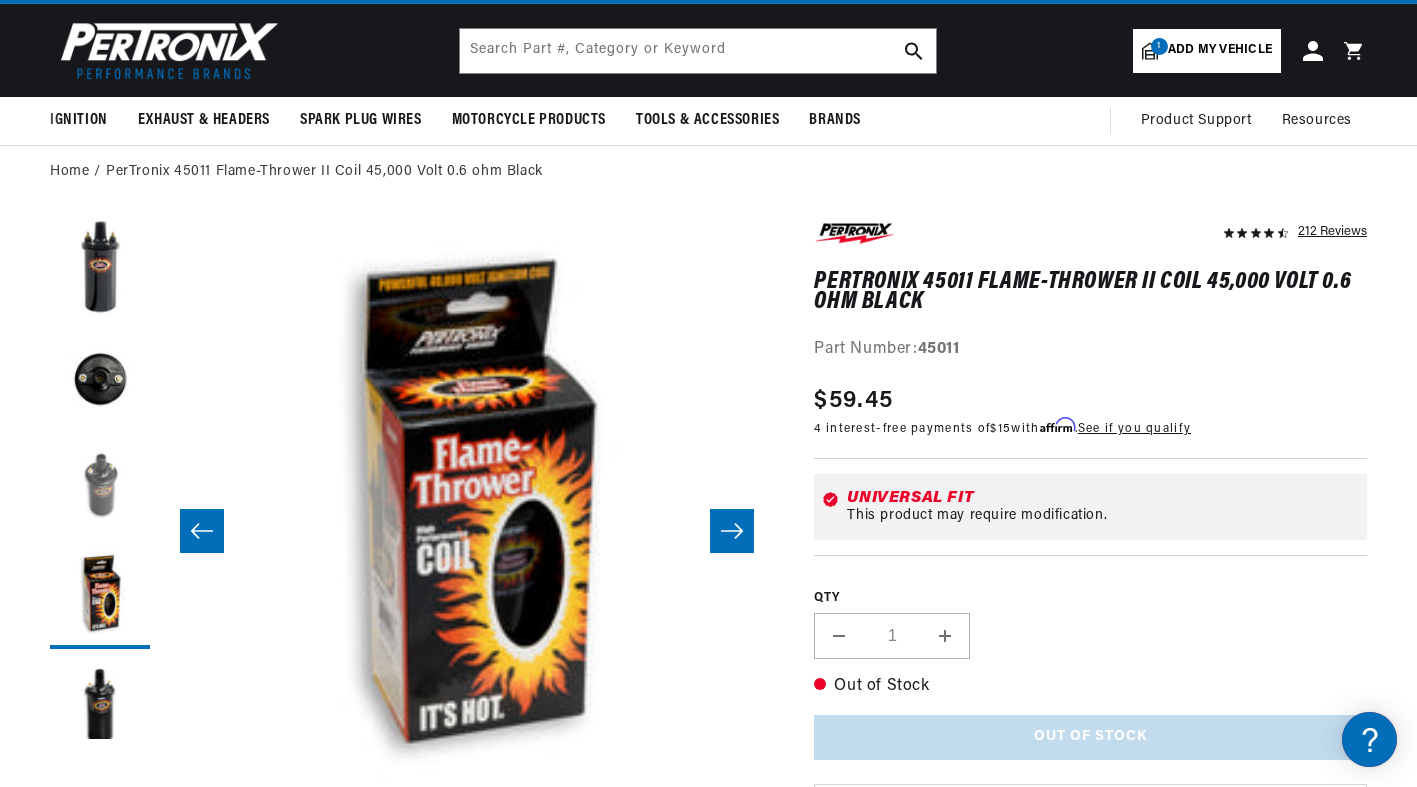 click at bounding box center [100, 489] 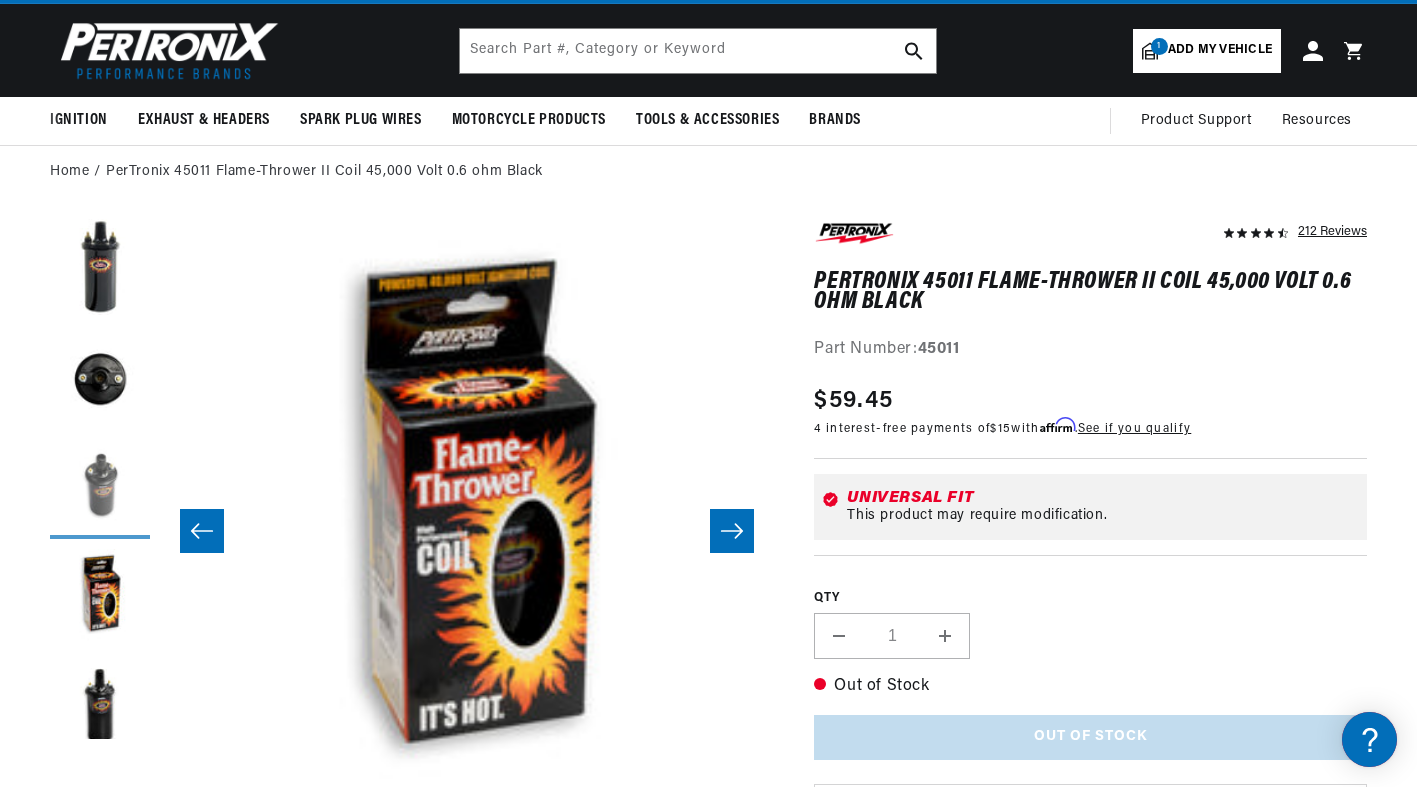 scroll, scrollTop: 0, scrollLeft: 1229, axis: horizontal 